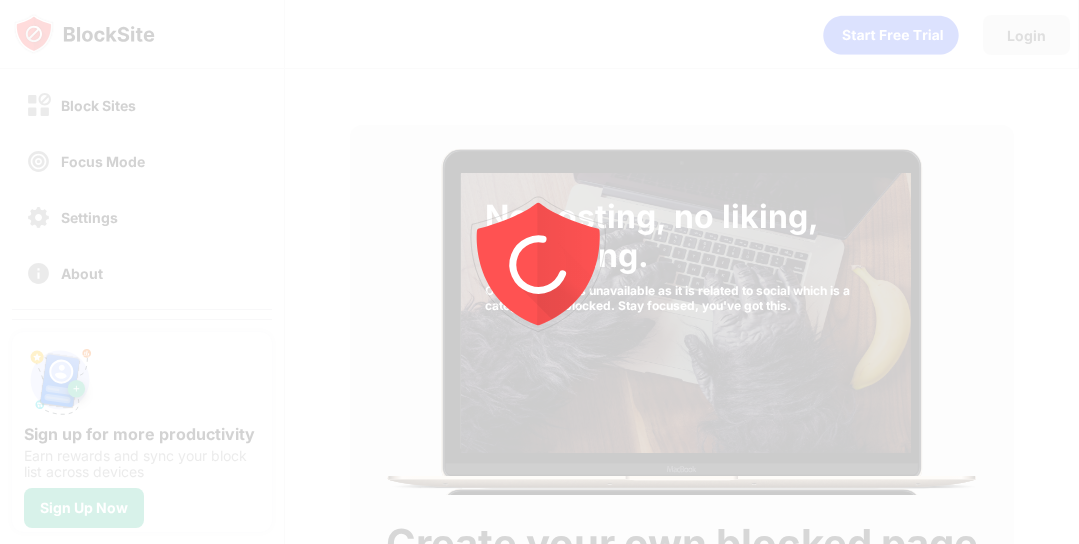 scroll, scrollTop: 0, scrollLeft: 0, axis: both 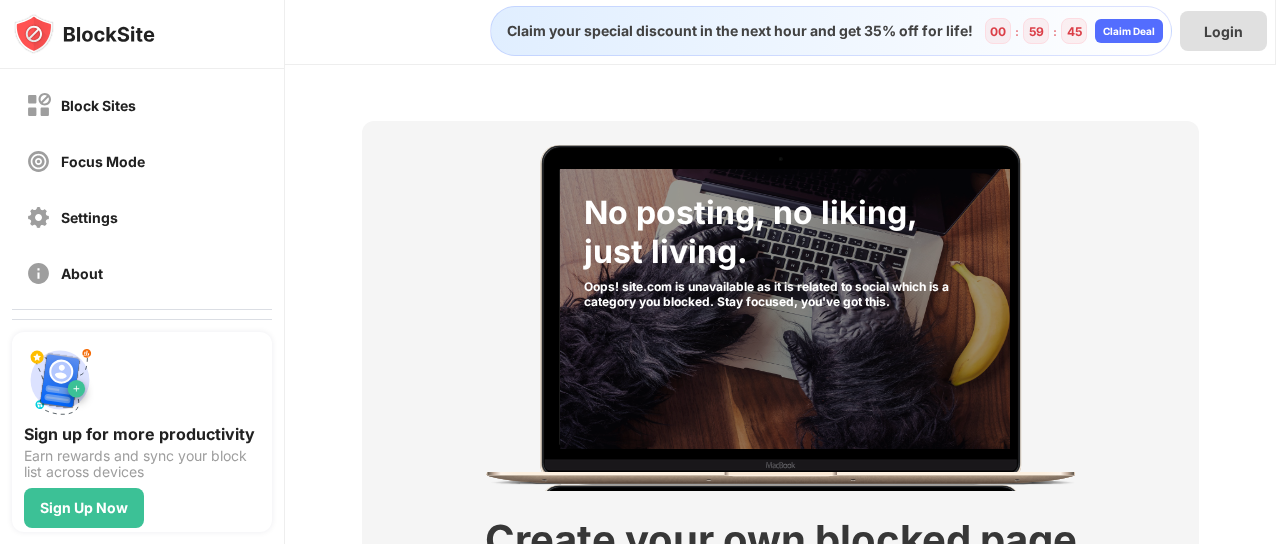 click on "Login" at bounding box center [1223, 31] 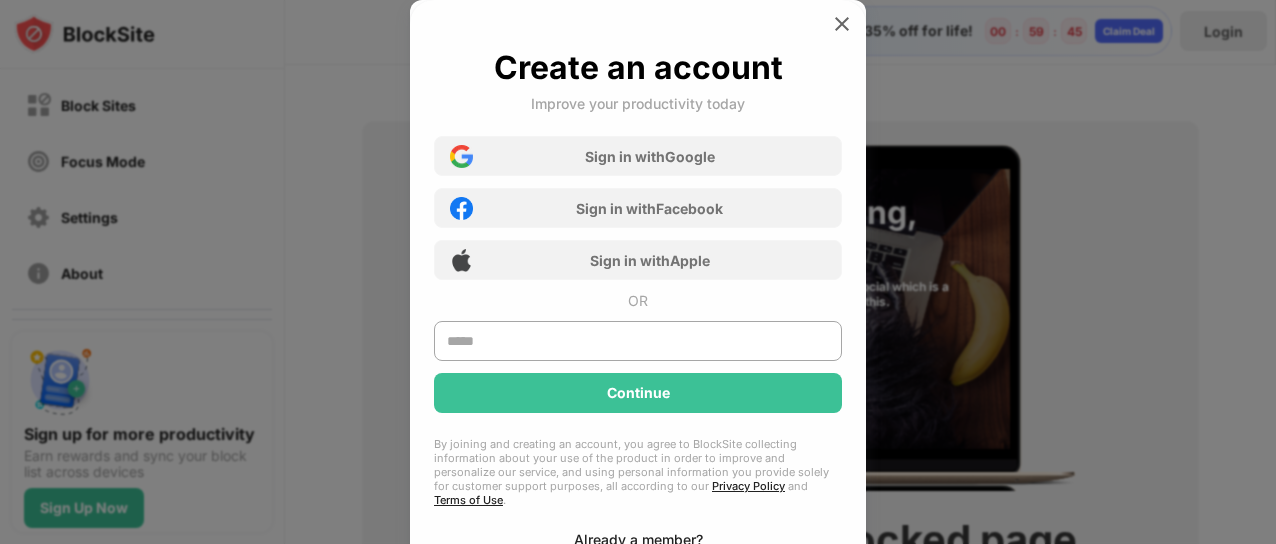 click at bounding box center (638, 272) 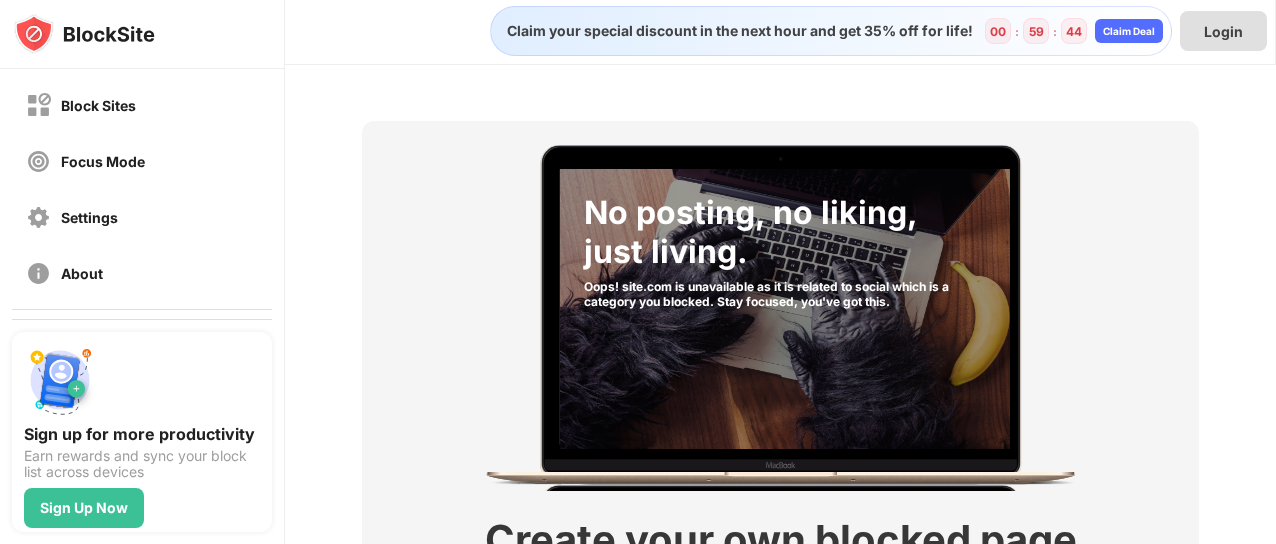 click on "Login" at bounding box center [1223, 31] 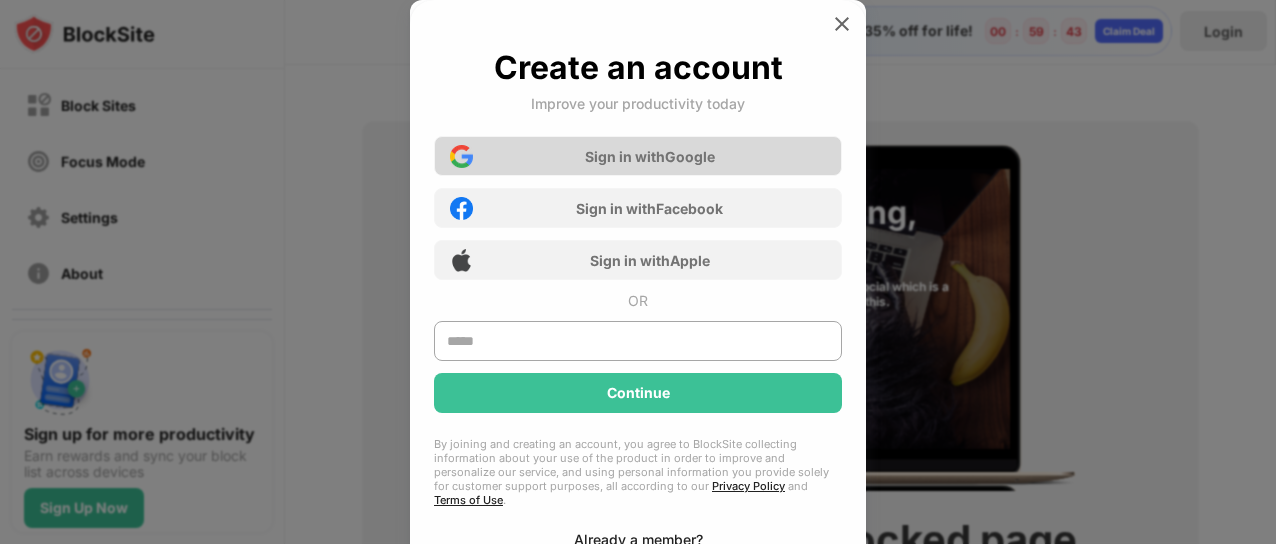 click on "Sign in with  Google" at bounding box center (638, 156) 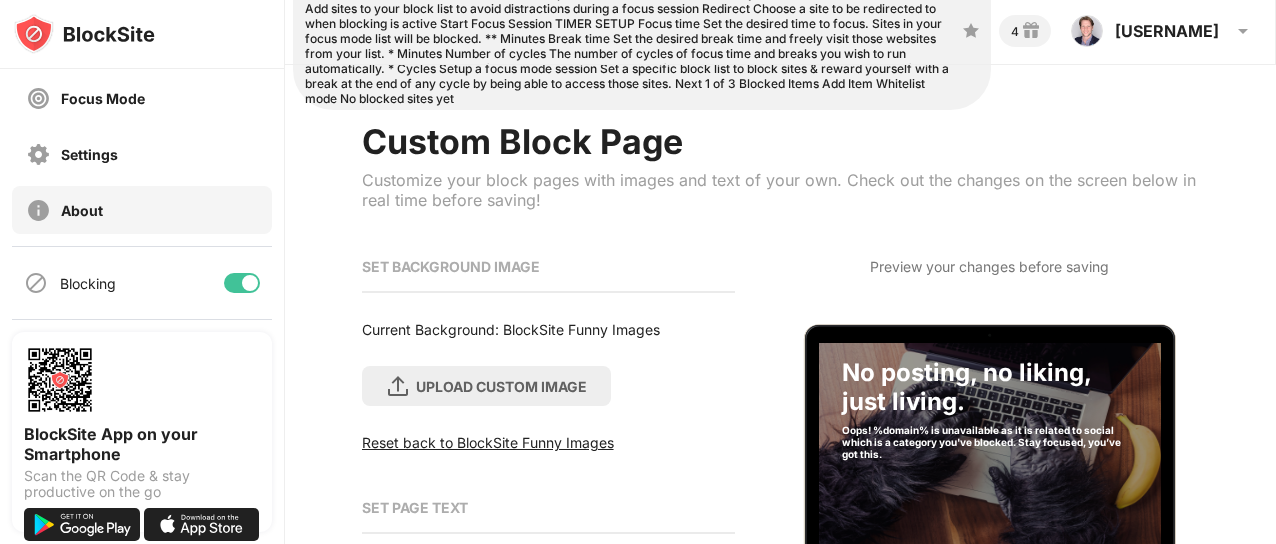 scroll, scrollTop: 0, scrollLeft: 0, axis: both 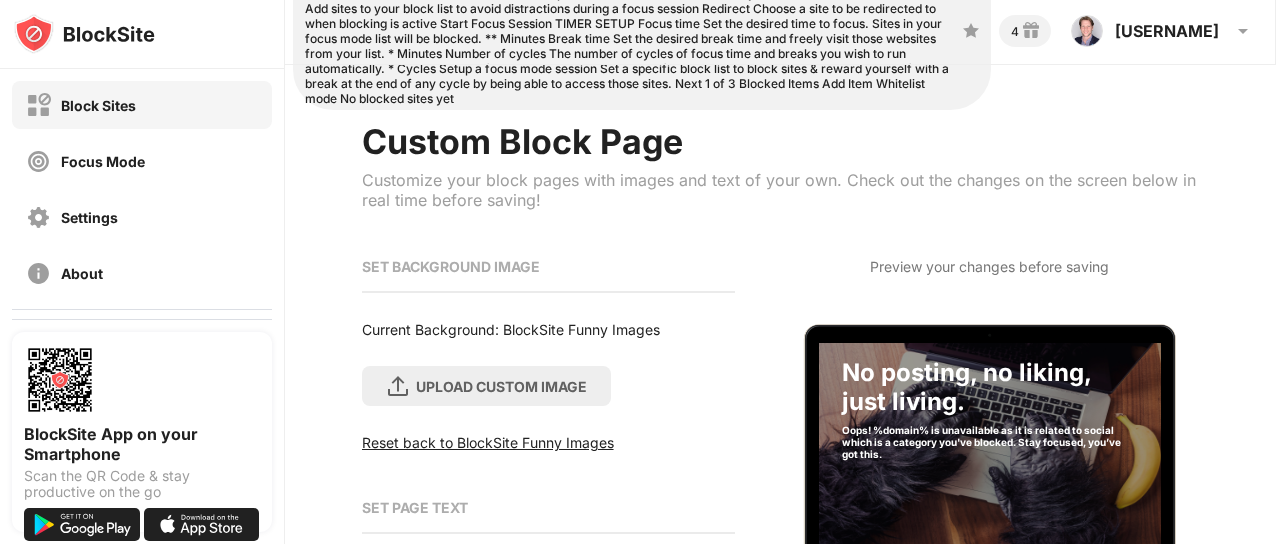click on "Block Sites" at bounding box center (142, 105) 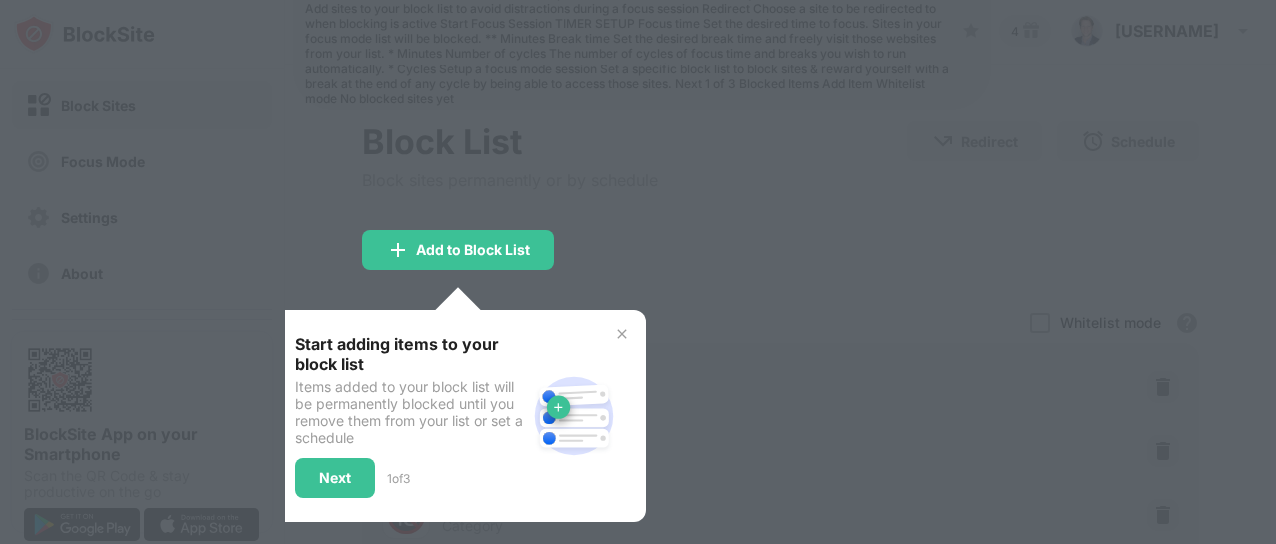 click at bounding box center (622, 334) 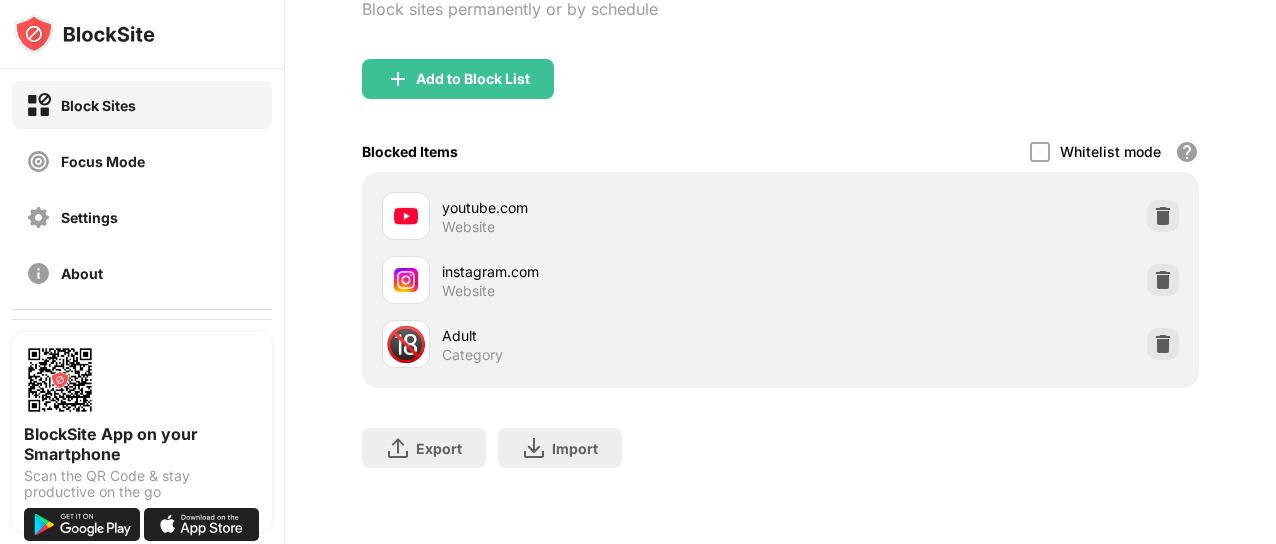 scroll, scrollTop: 0, scrollLeft: 0, axis: both 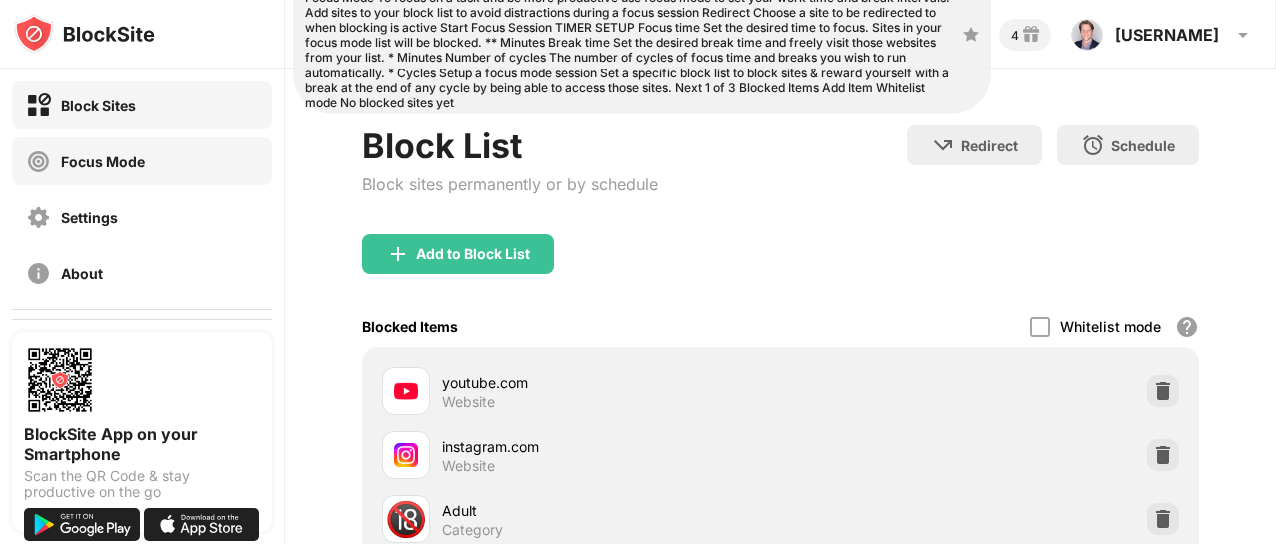 click on "Focus Mode" at bounding box center [142, 161] 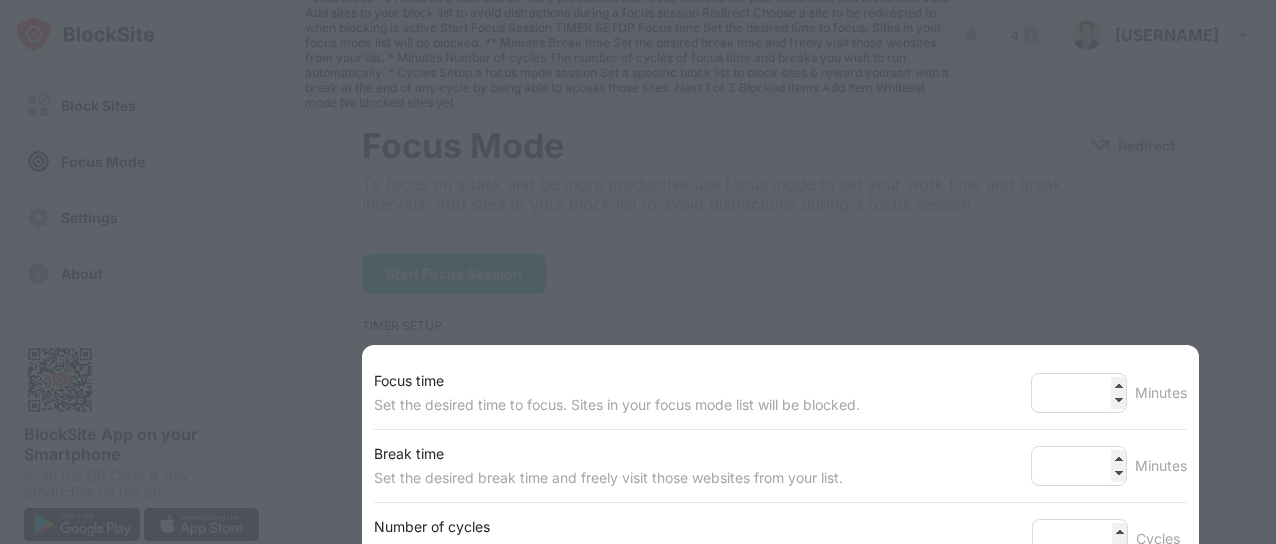 click at bounding box center (638, 272) 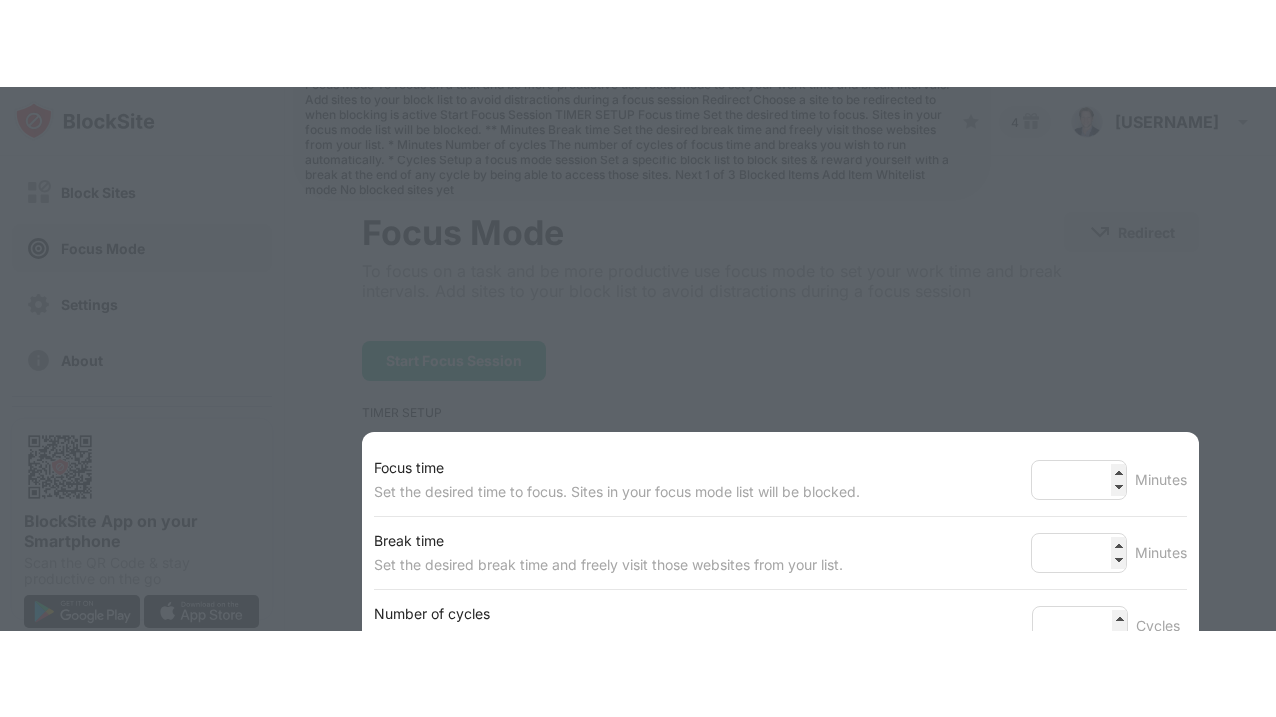 scroll, scrollTop: 0, scrollLeft: 42, axis: horizontal 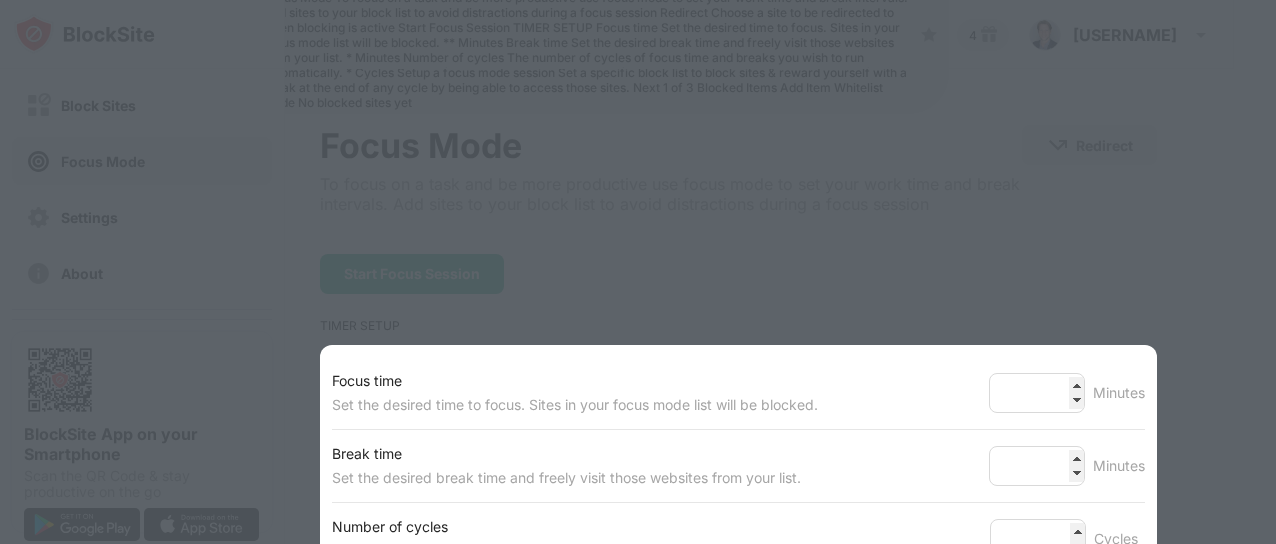 drag, startPoint x: 1269, startPoint y: 144, endPoint x: 1282, endPoint y: 305, distance: 161.52399 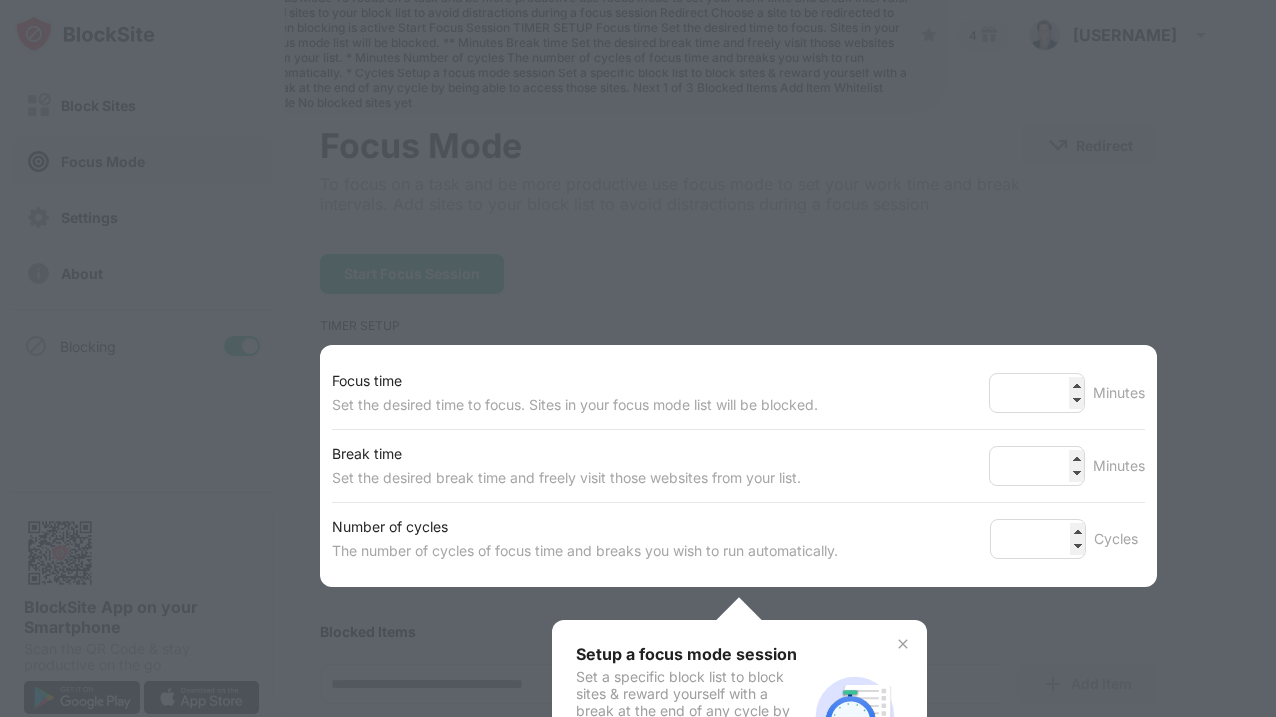 drag, startPoint x: 1266, startPoint y: 226, endPoint x: 1249, endPoint y: 392, distance: 166.86821 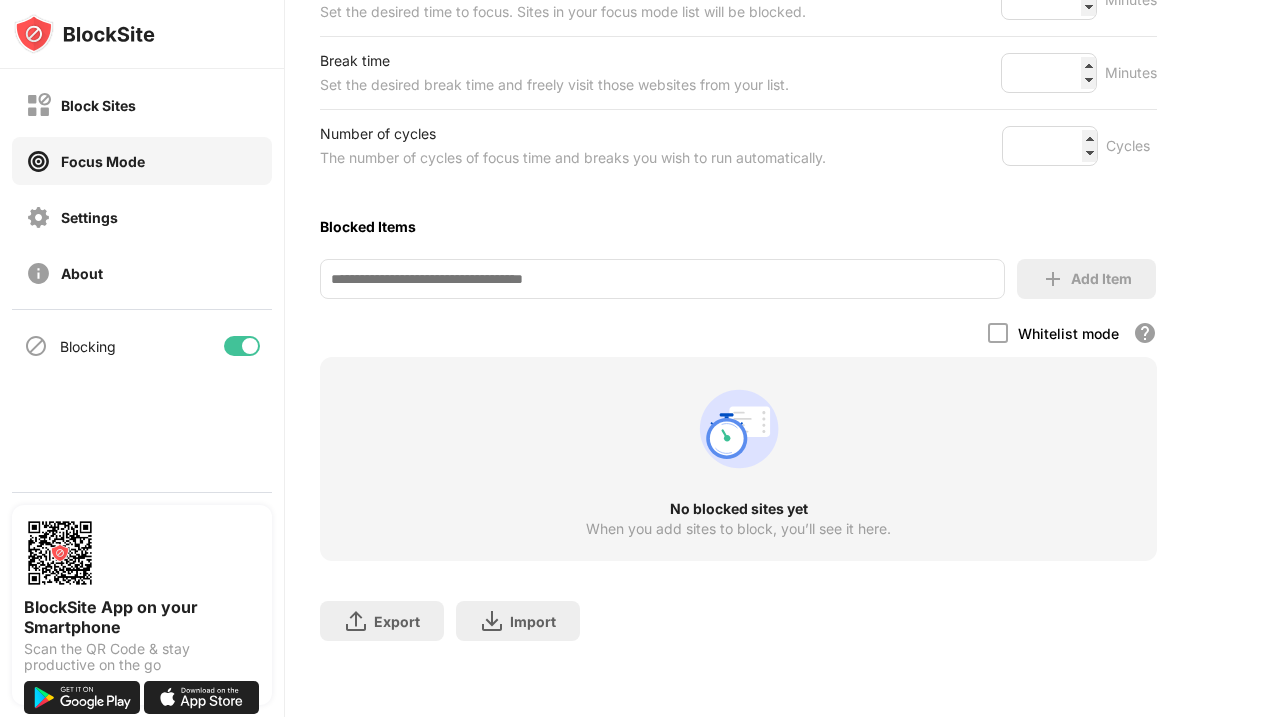 scroll, scrollTop: 0, scrollLeft: 42, axis: horizontal 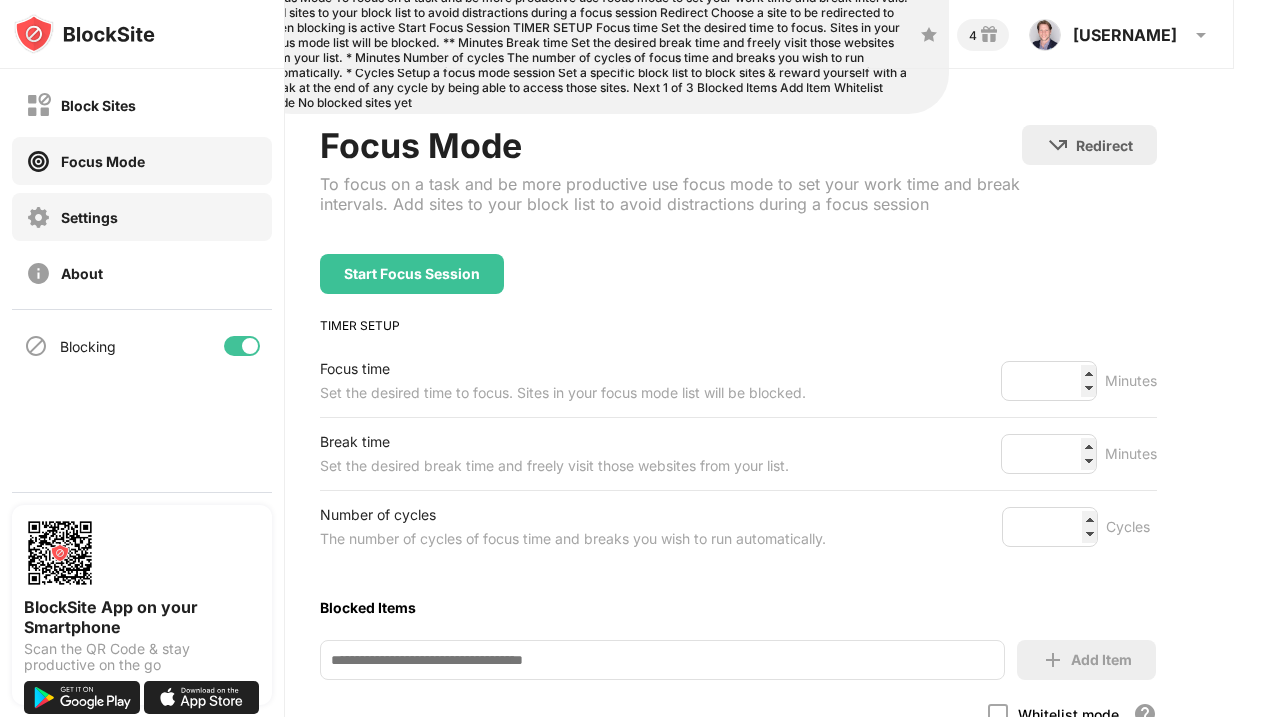 click on "Settings" at bounding box center (89, 217) 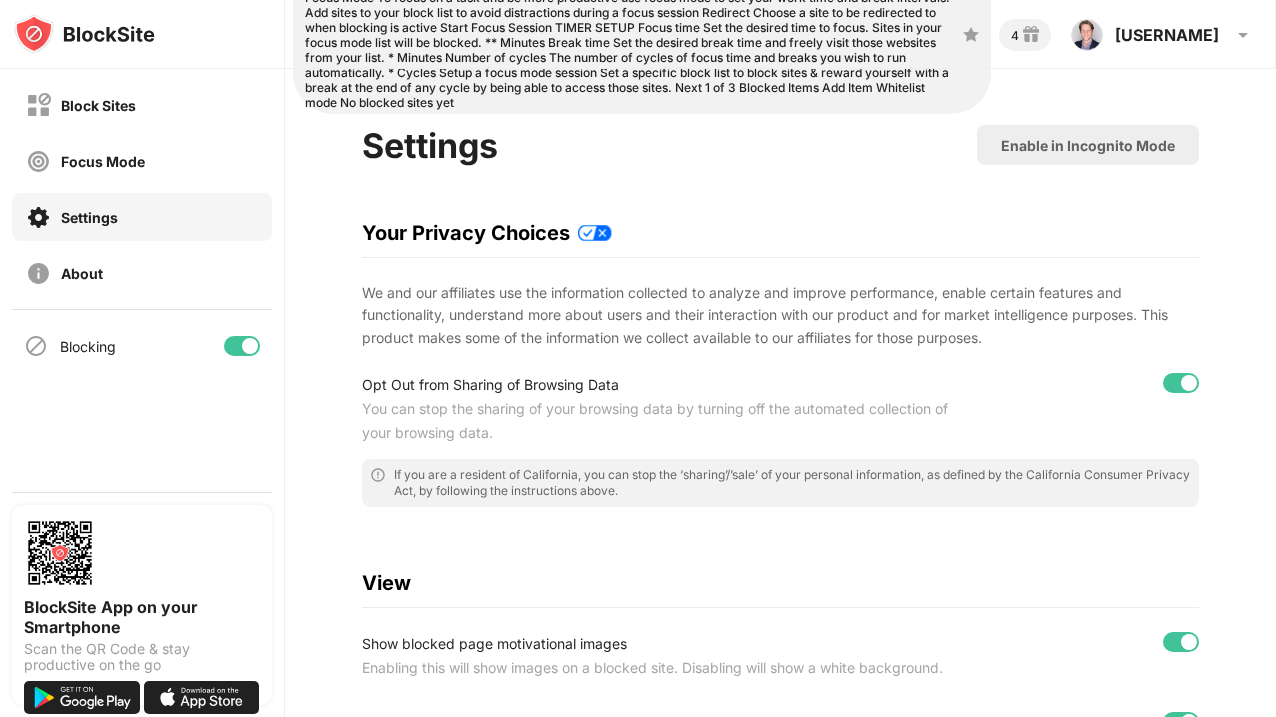 scroll, scrollTop: 0, scrollLeft: 15, axis: horizontal 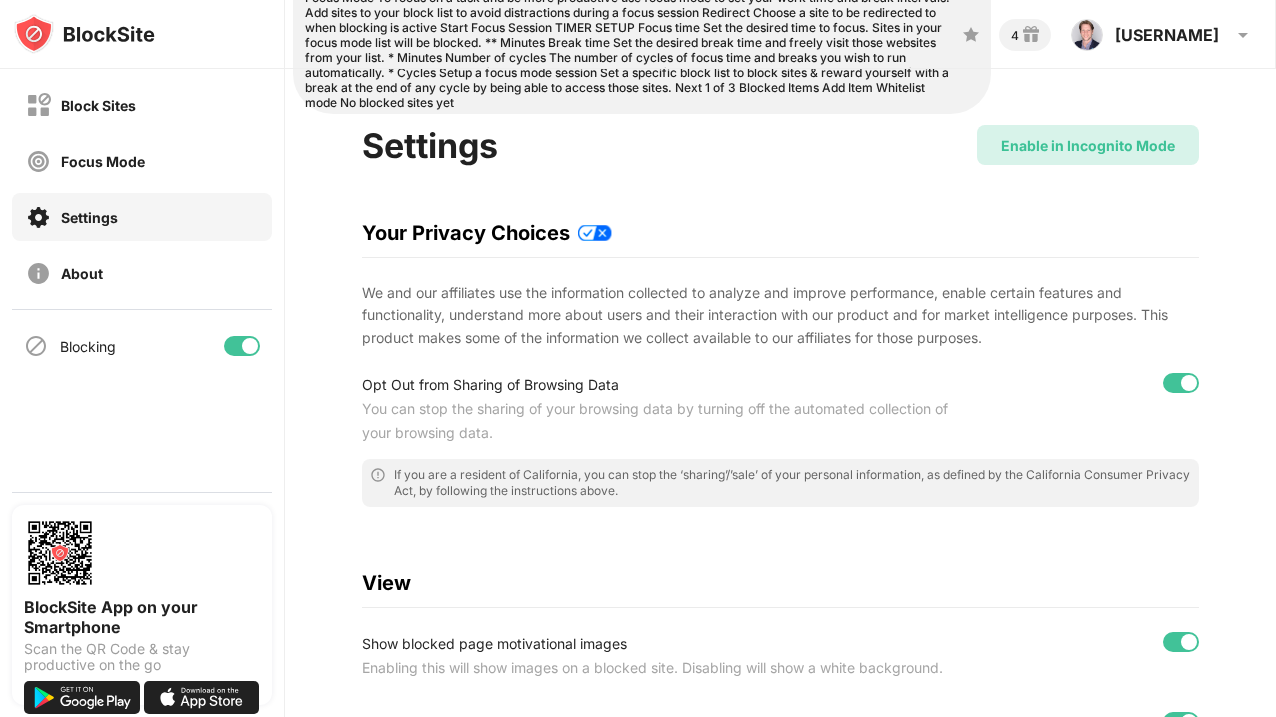 click on "Enable in Incognito Mode" at bounding box center (1088, 145) 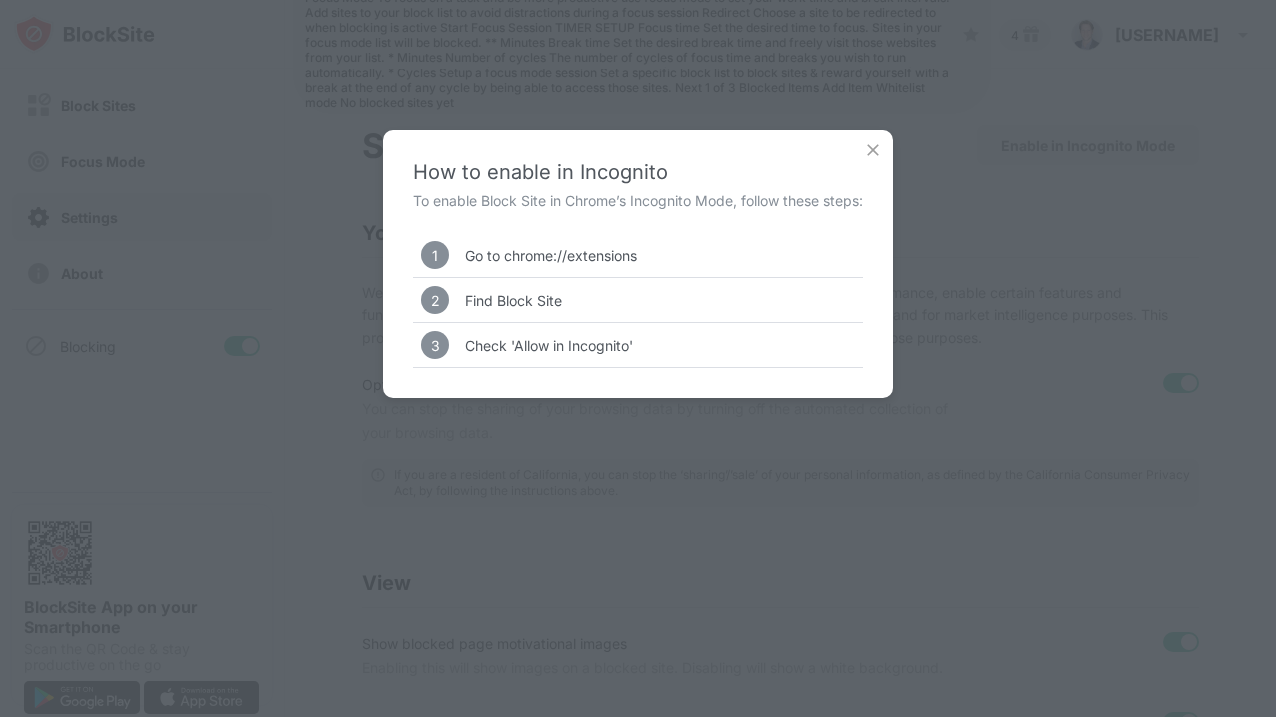 click at bounding box center (873, 150) 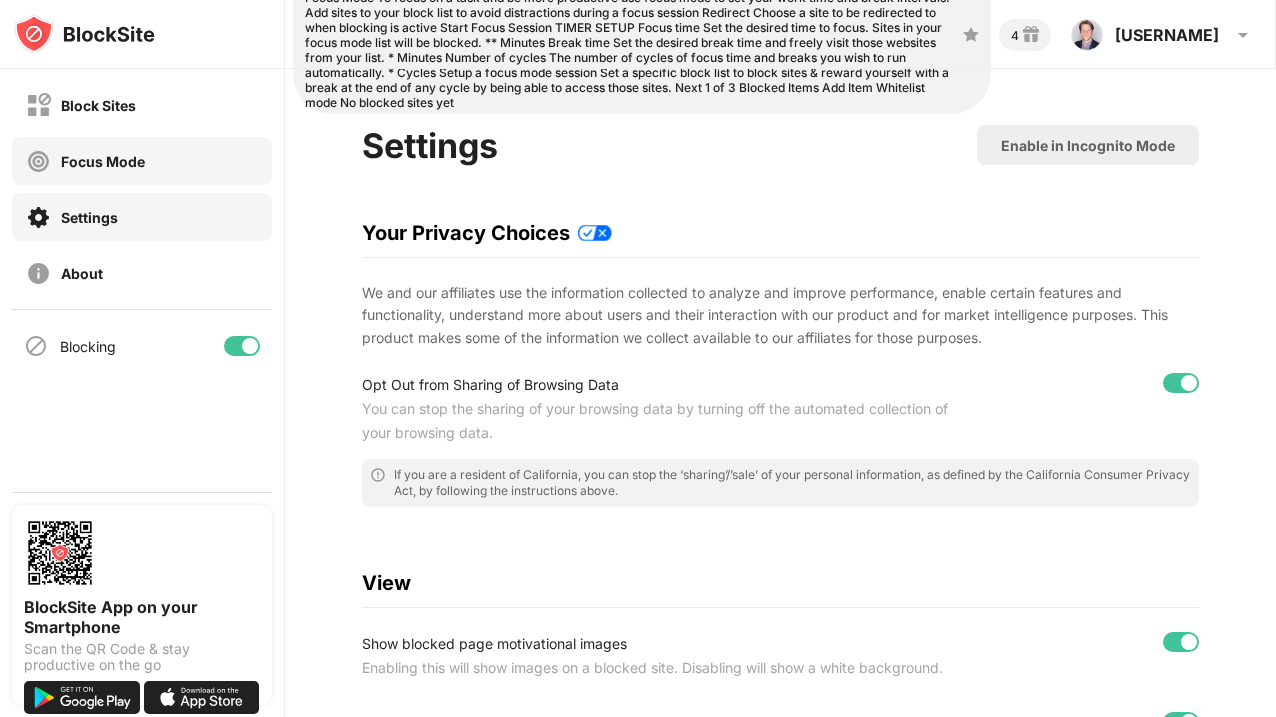 click on "Focus Mode" at bounding box center (142, 161) 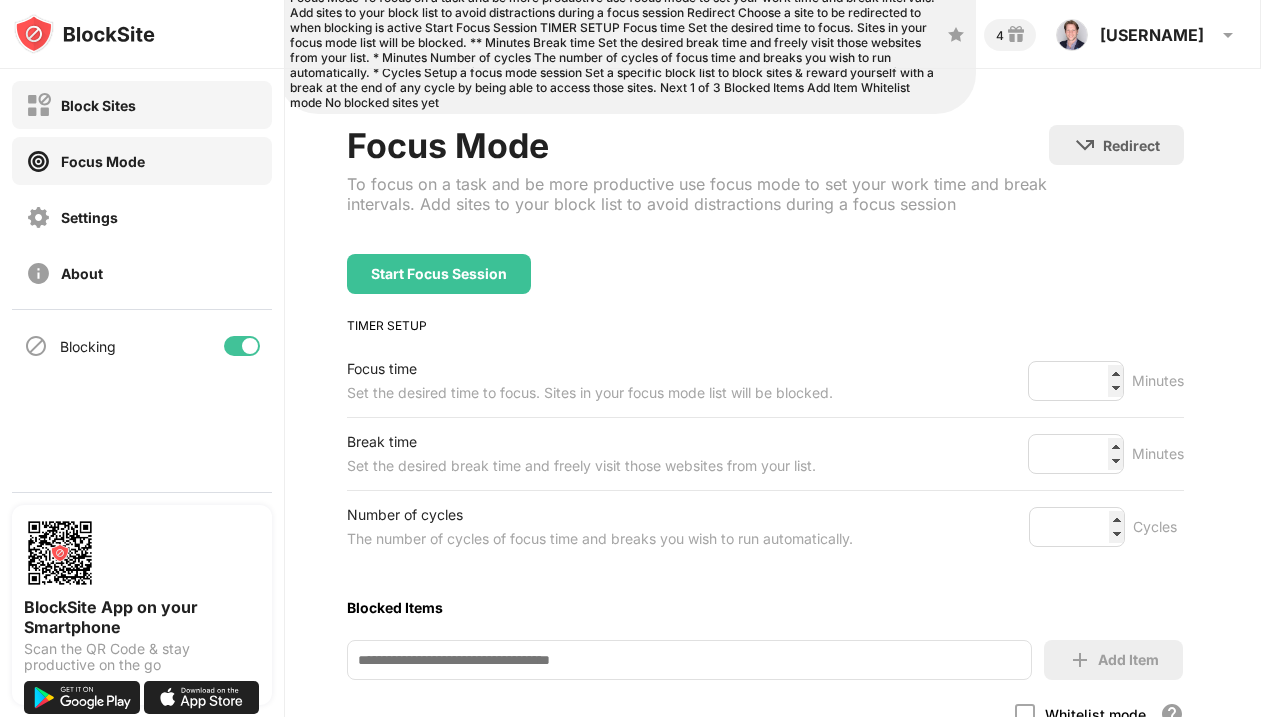click on "Block Sites" at bounding box center (142, 105) 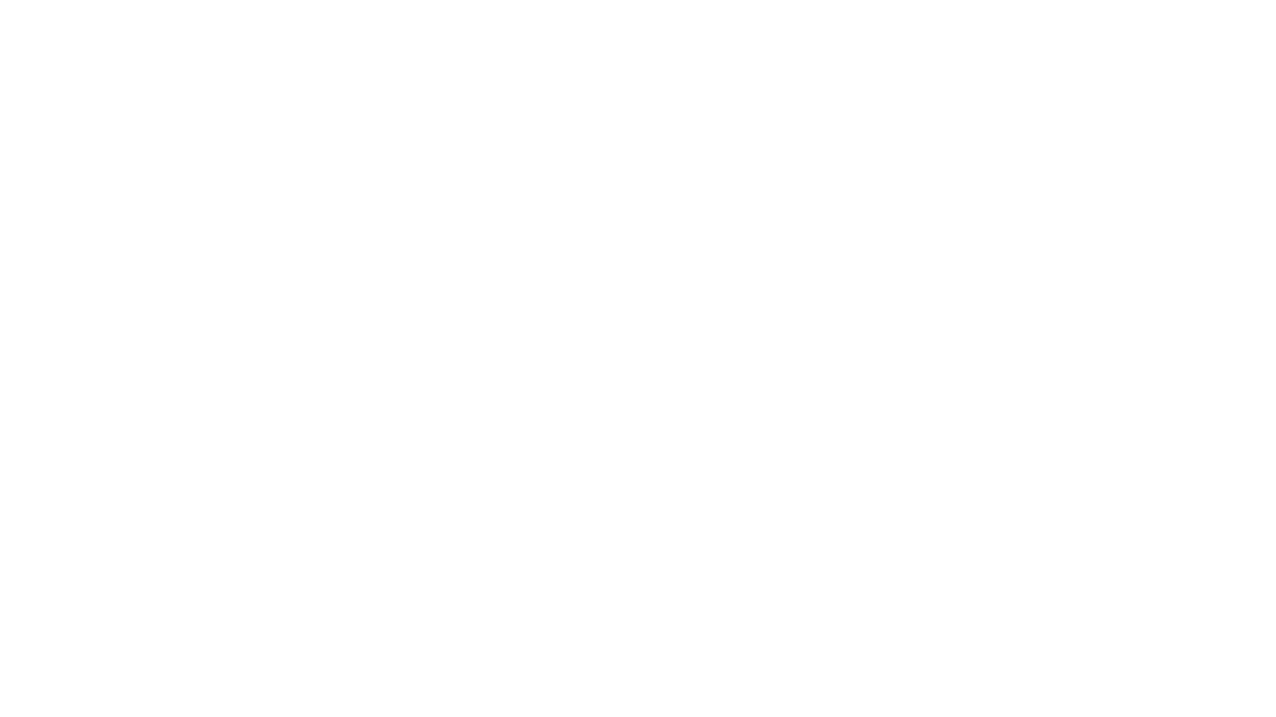 scroll, scrollTop: 0, scrollLeft: 0, axis: both 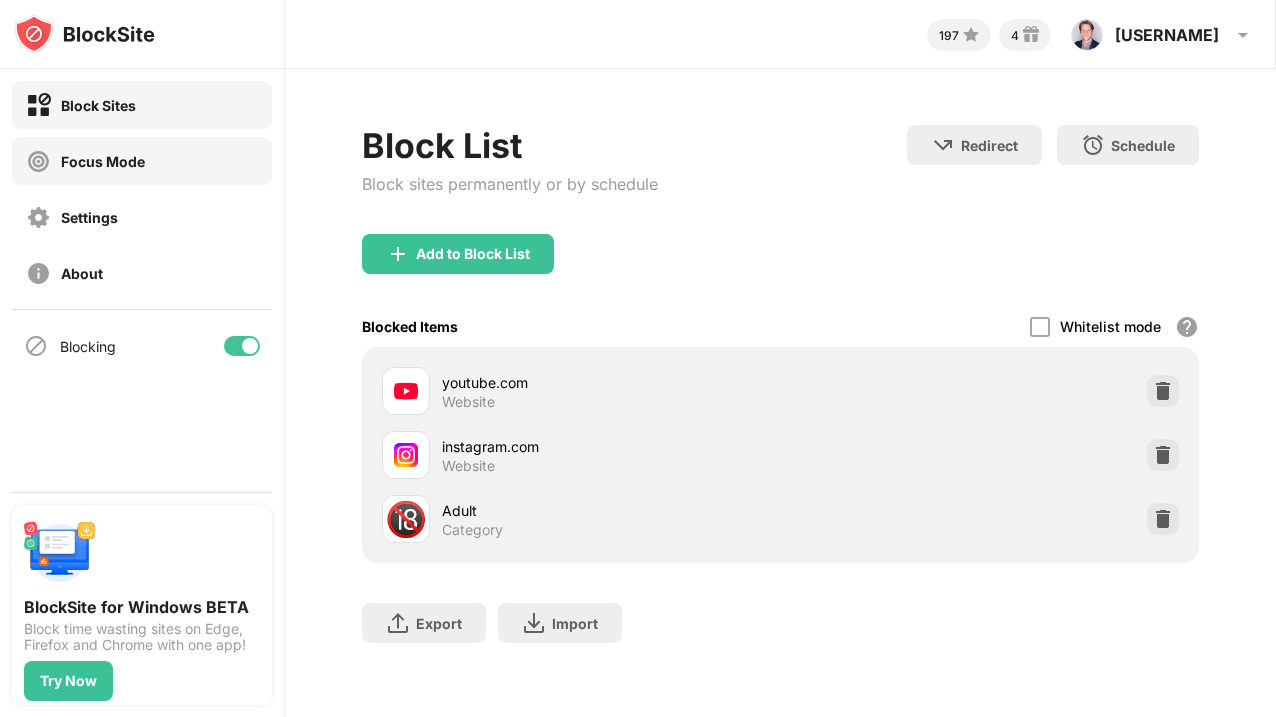 click on "Focus Mode" at bounding box center (142, 161) 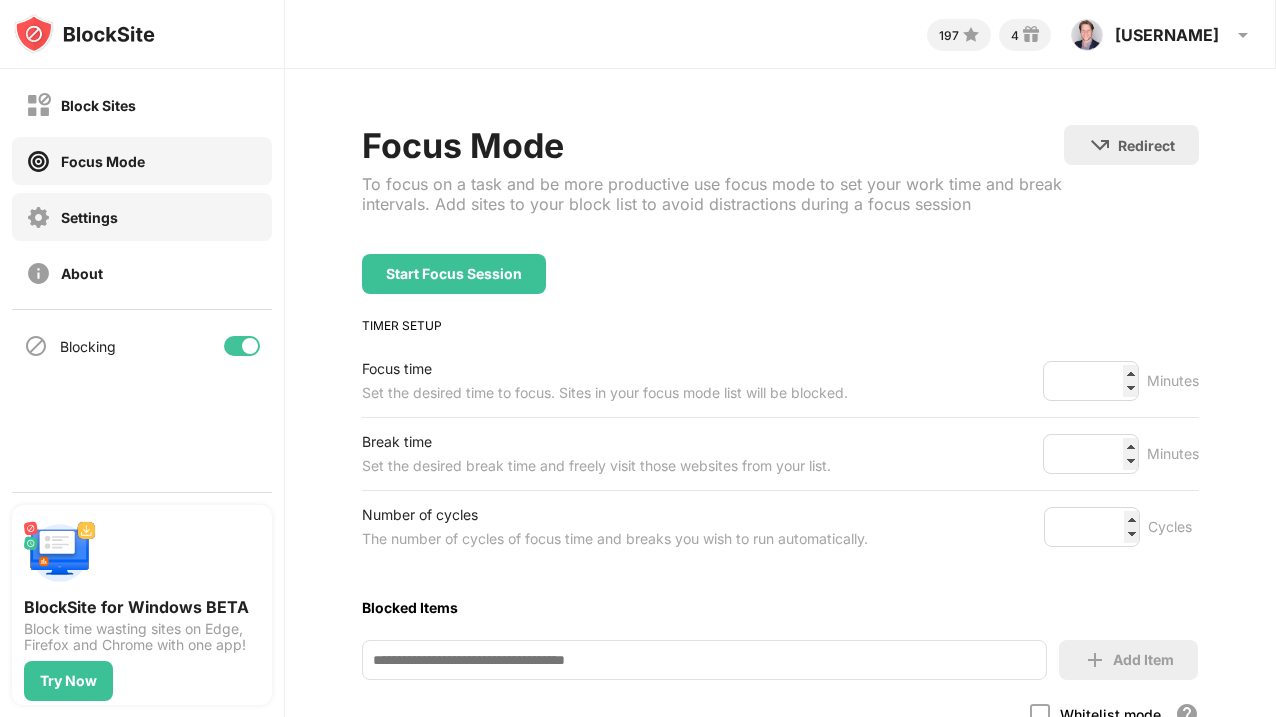 click on "Settings" at bounding box center [142, 217] 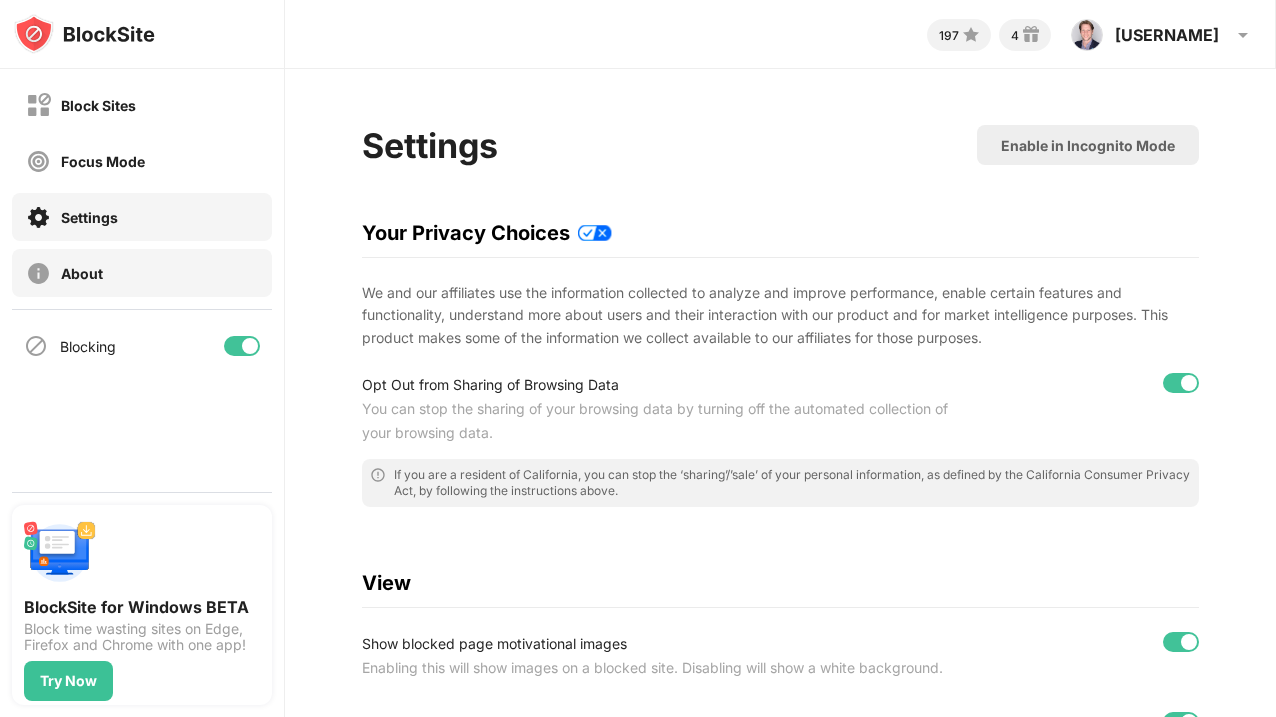 click on "About" at bounding box center [142, 273] 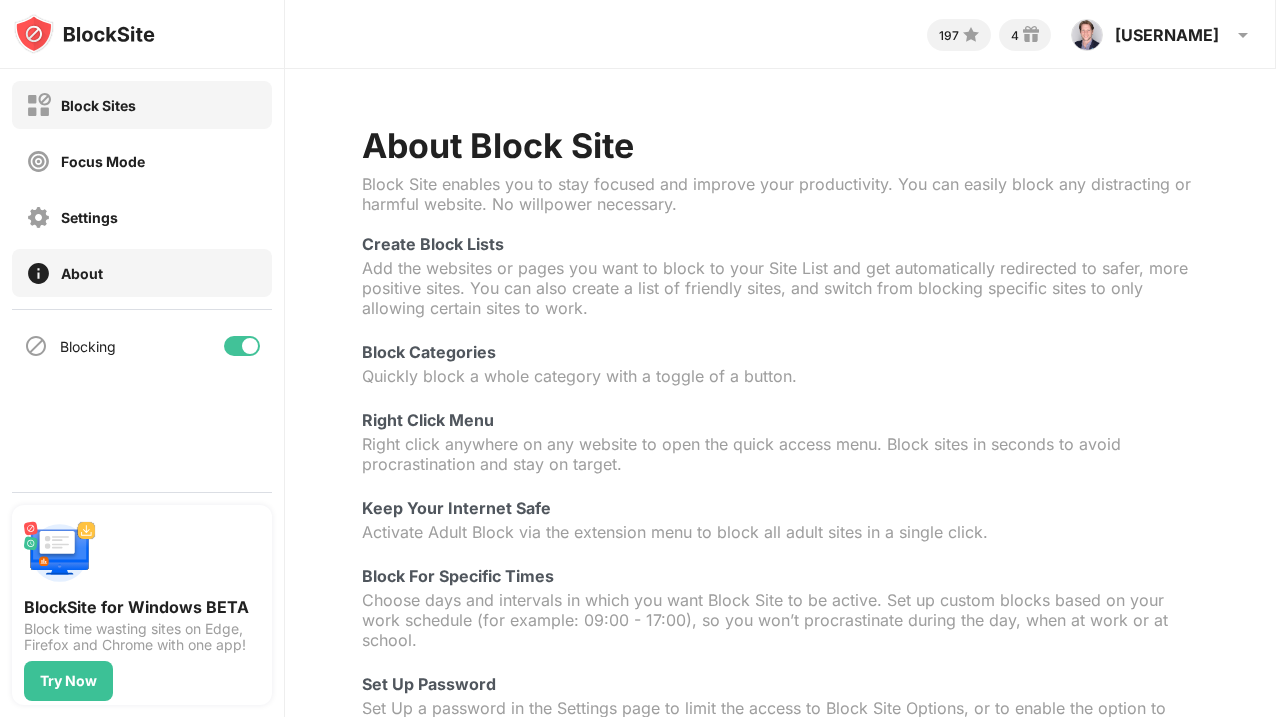 click on "Block Sites" at bounding box center (142, 105) 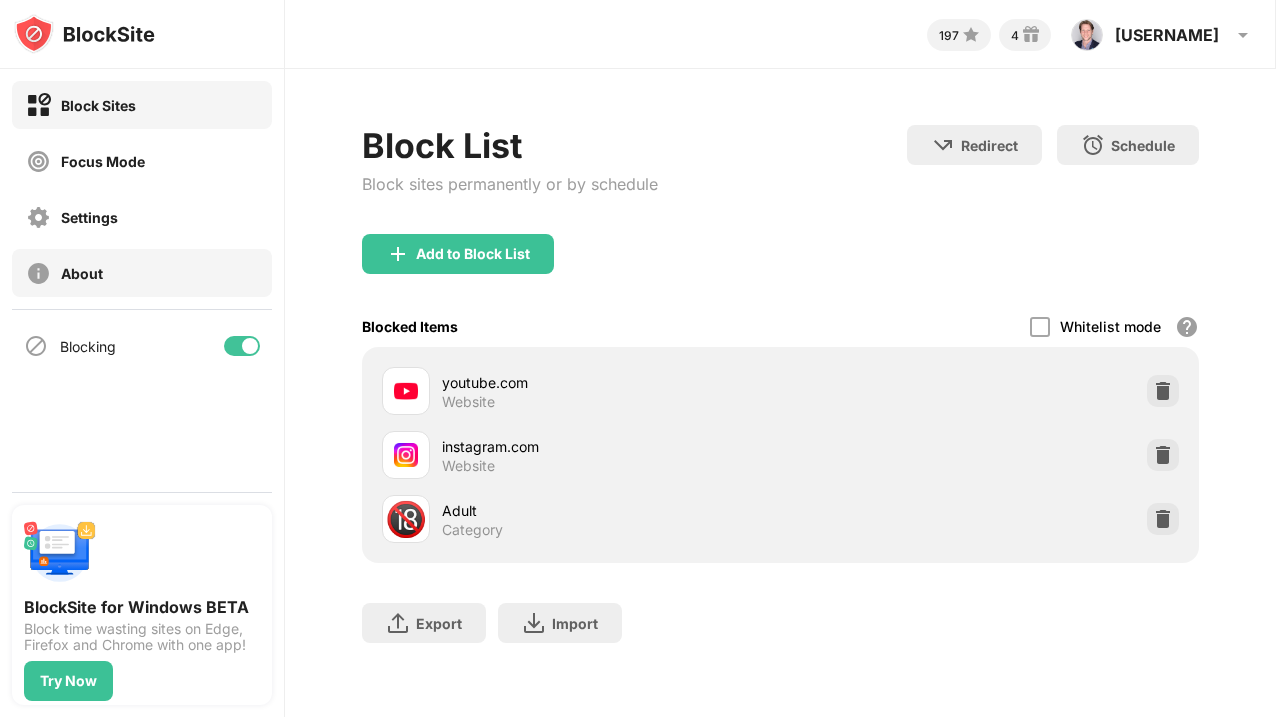 click on "About" at bounding box center (142, 273) 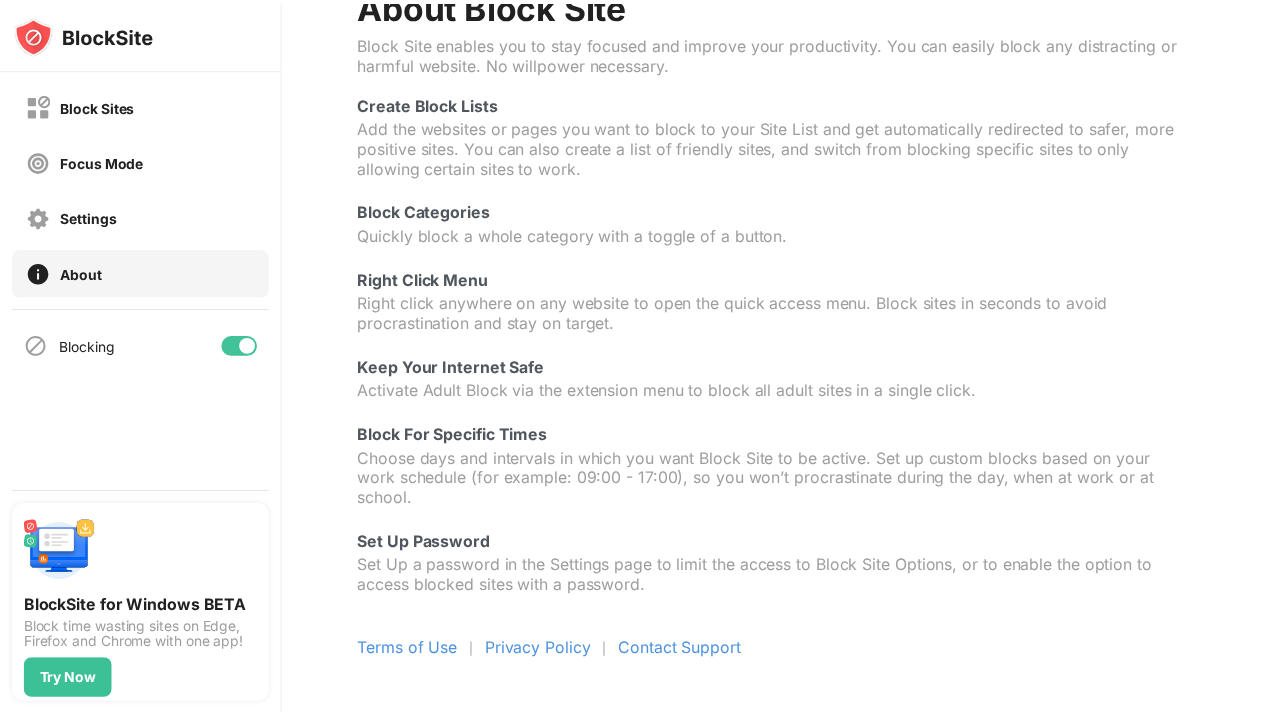 scroll, scrollTop: 0, scrollLeft: 0, axis: both 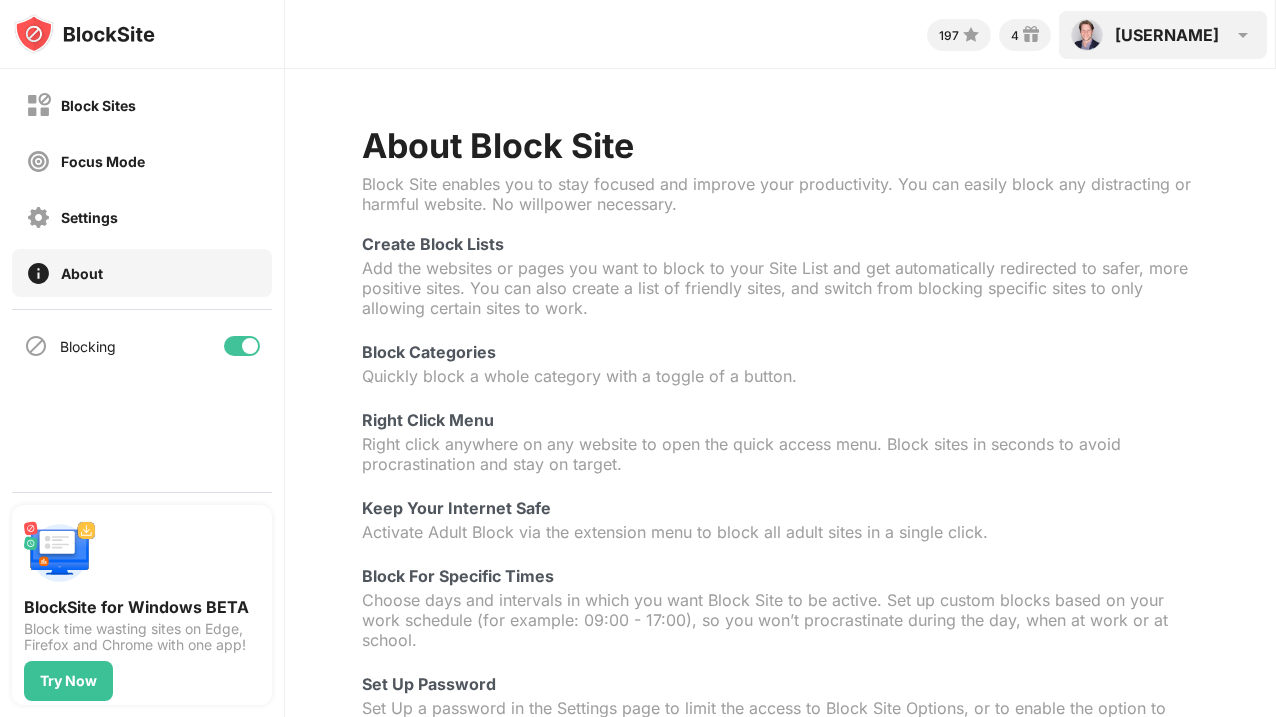 click on "[USERNAME]" at bounding box center (1167, 35) 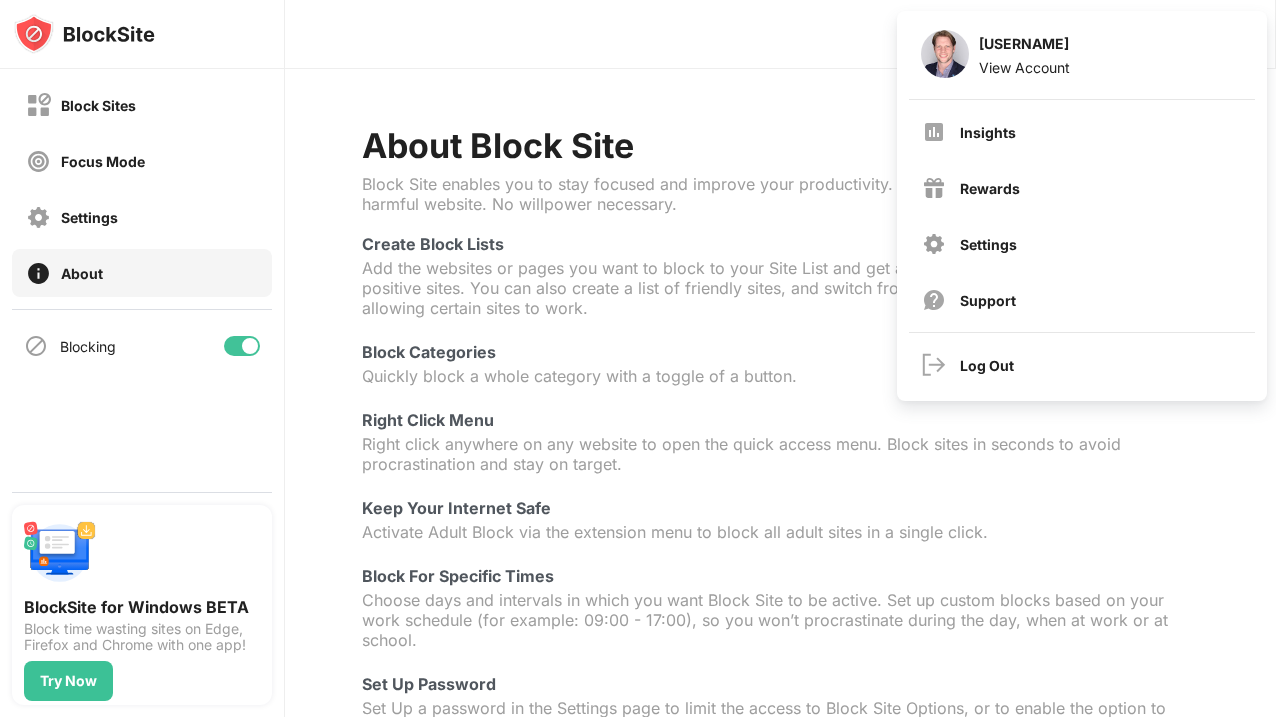 click on "Settings" at bounding box center (988, 244) 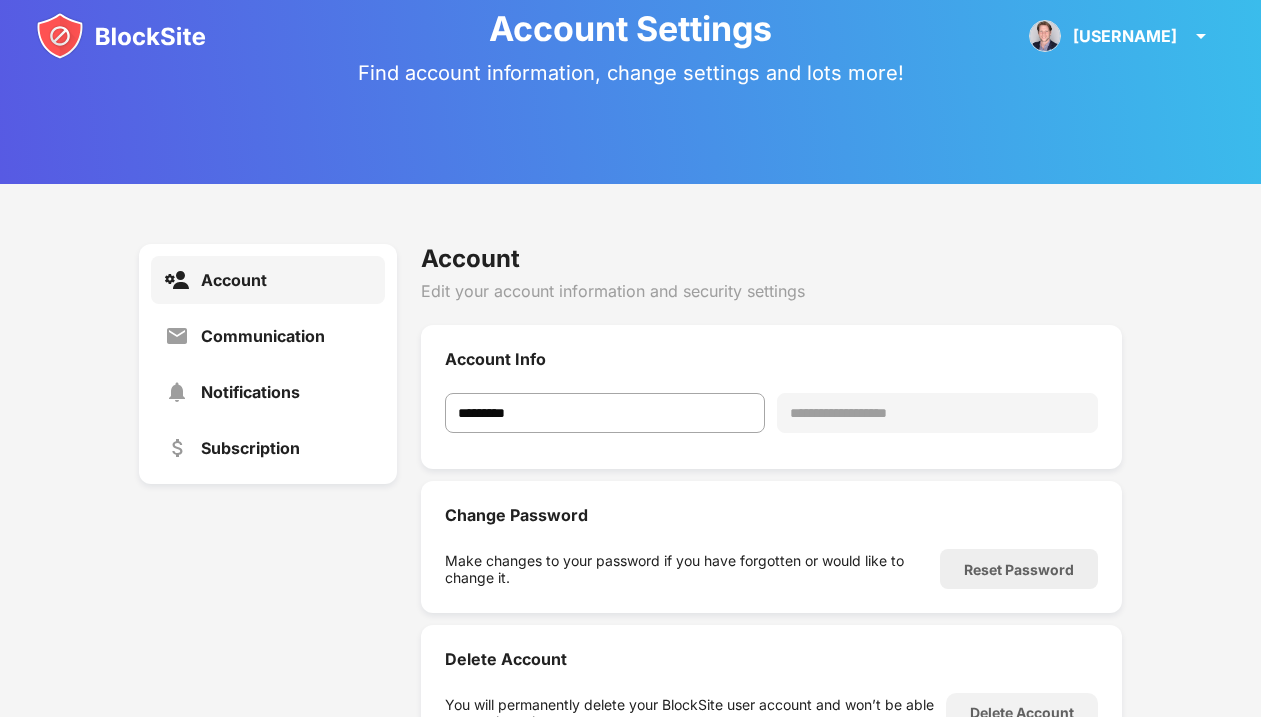 scroll, scrollTop: 192, scrollLeft: 0, axis: vertical 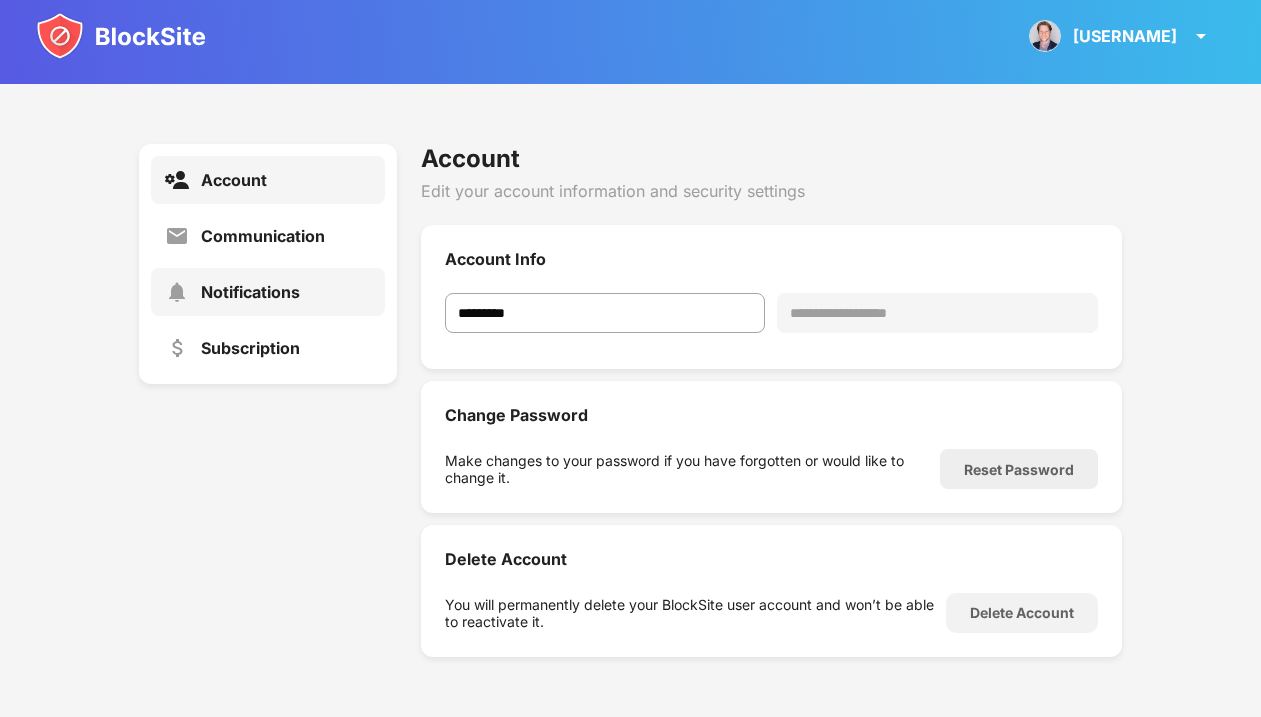 click on "Notifications" at bounding box center (250, 292) 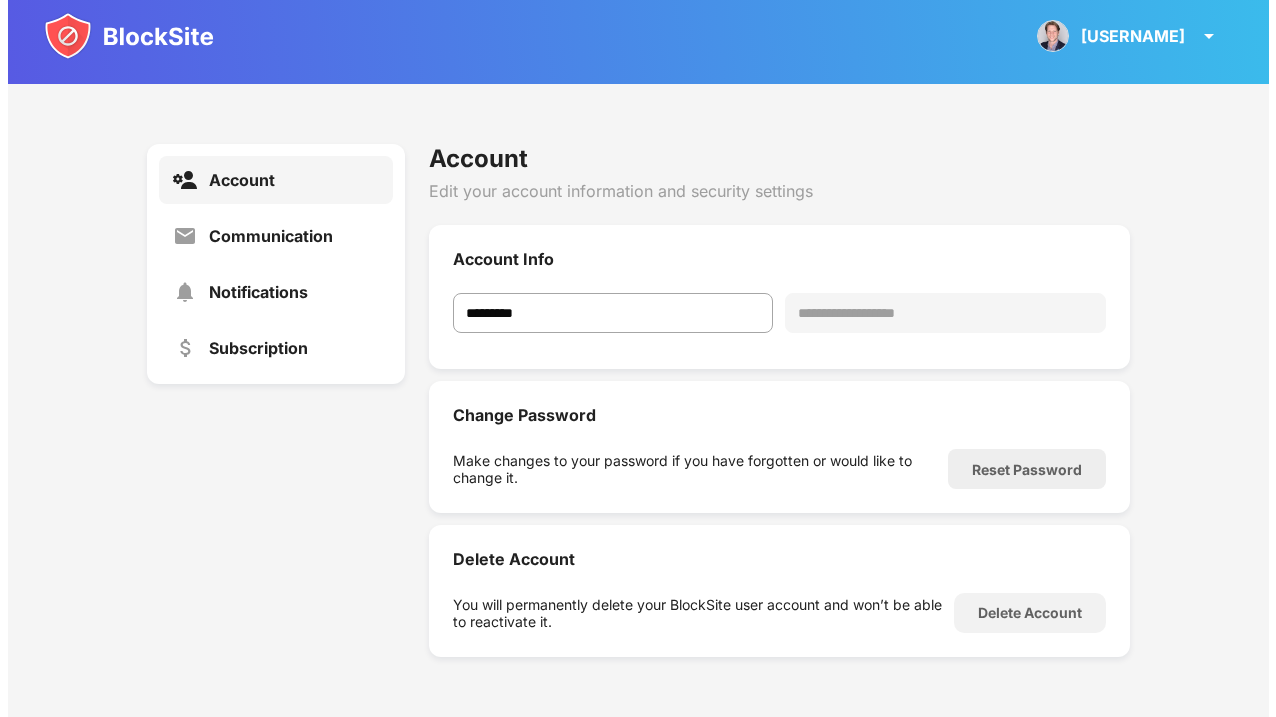 scroll, scrollTop: 0, scrollLeft: 0, axis: both 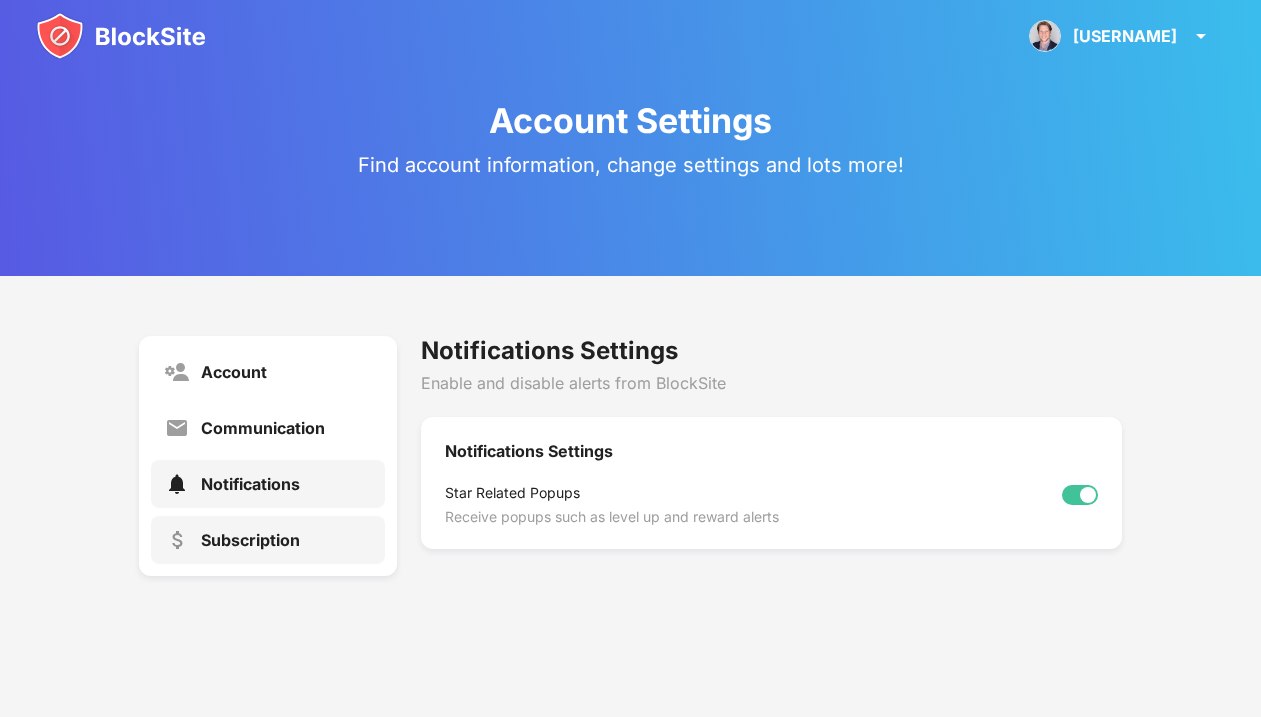 click on "Subscription" at bounding box center [268, 540] 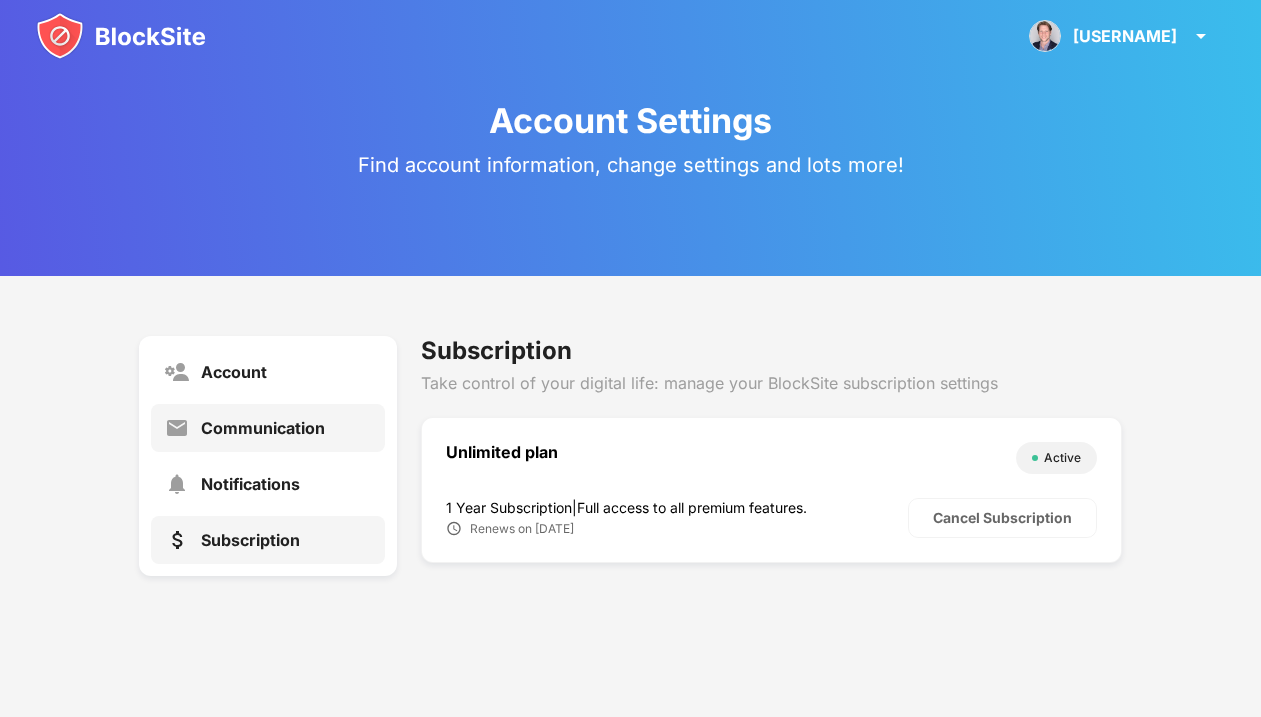 click on "Communication" at bounding box center (263, 428) 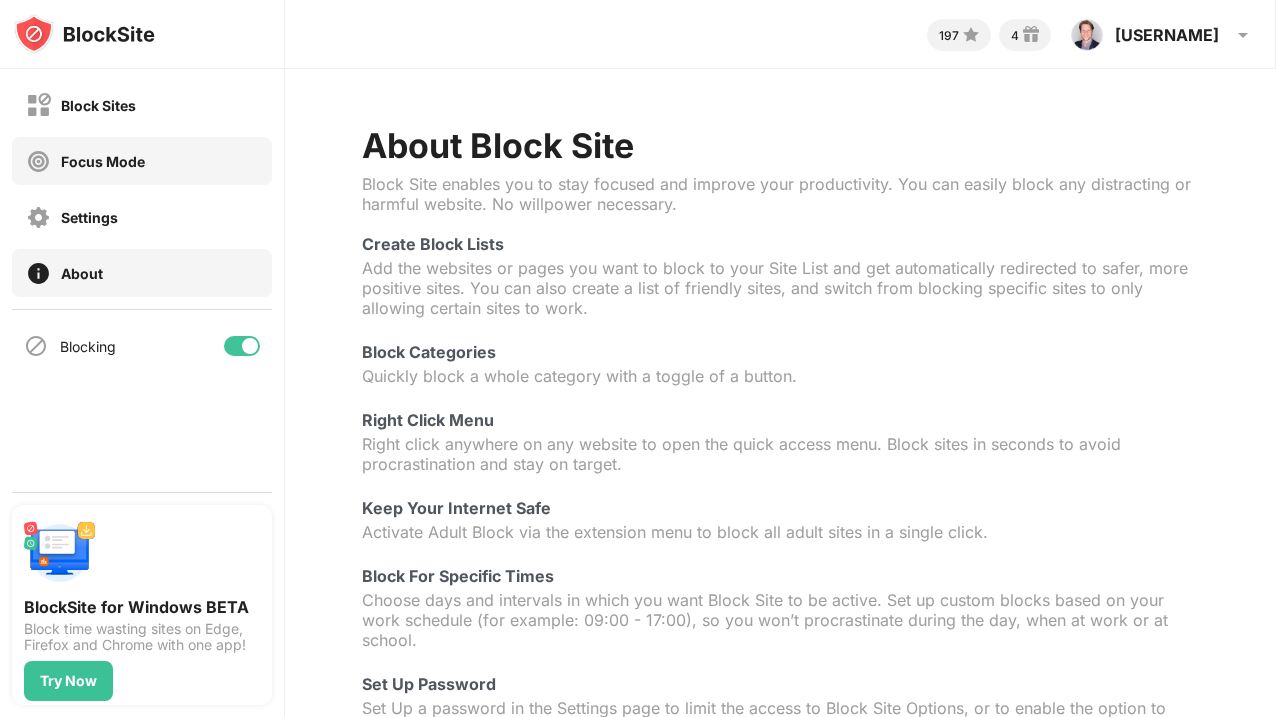 click on "Focus Mode" at bounding box center [103, 161] 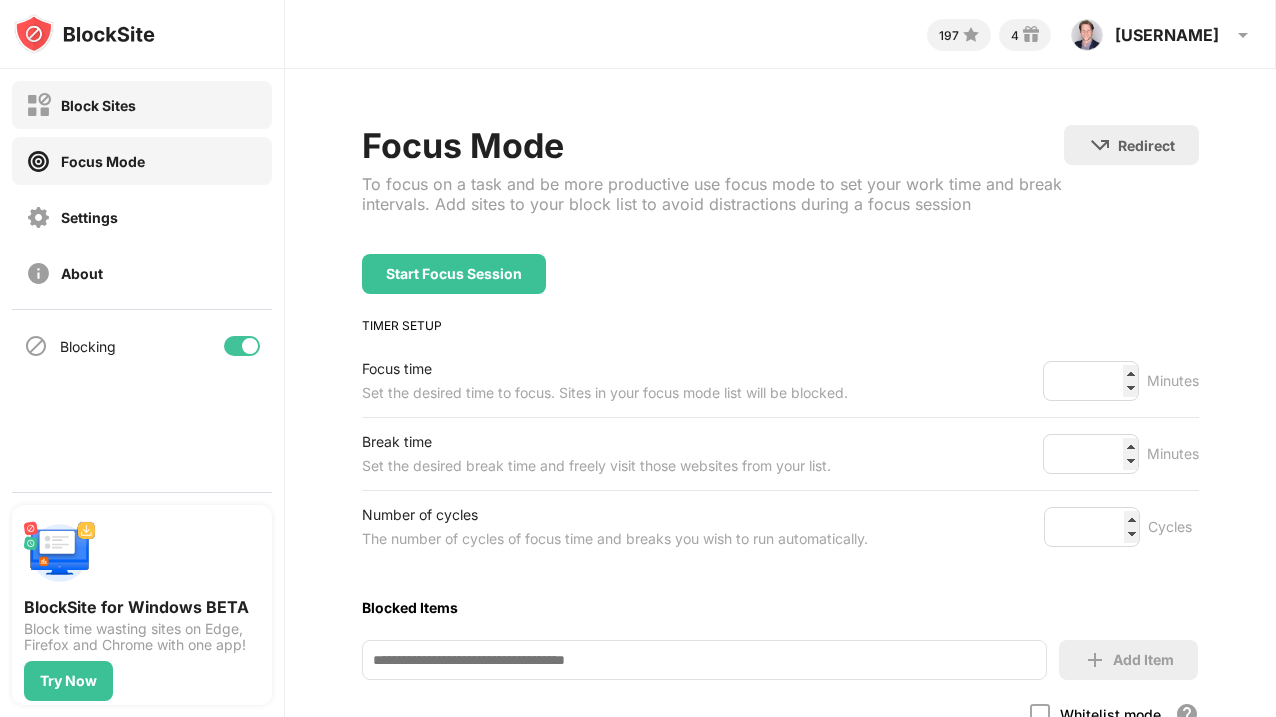 click on "Block Sites" at bounding box center (98, 105) 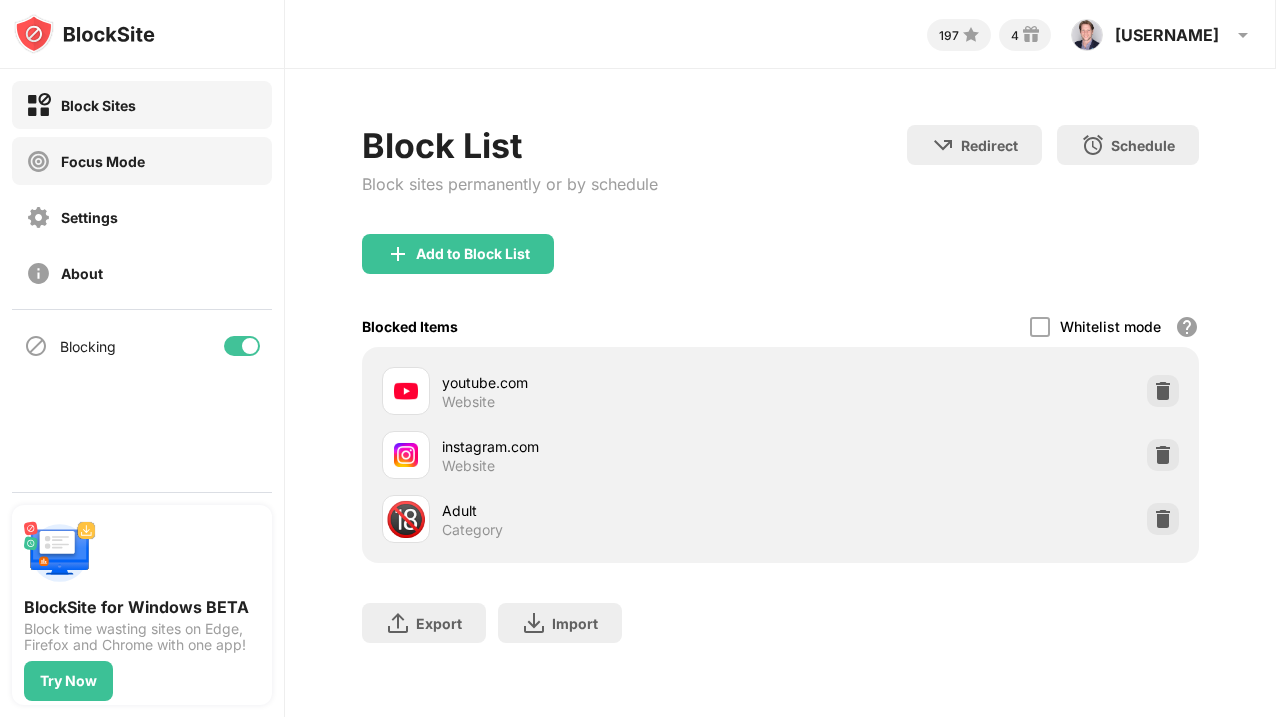 click on "Focus Mode" at bounding box center (85, 161) 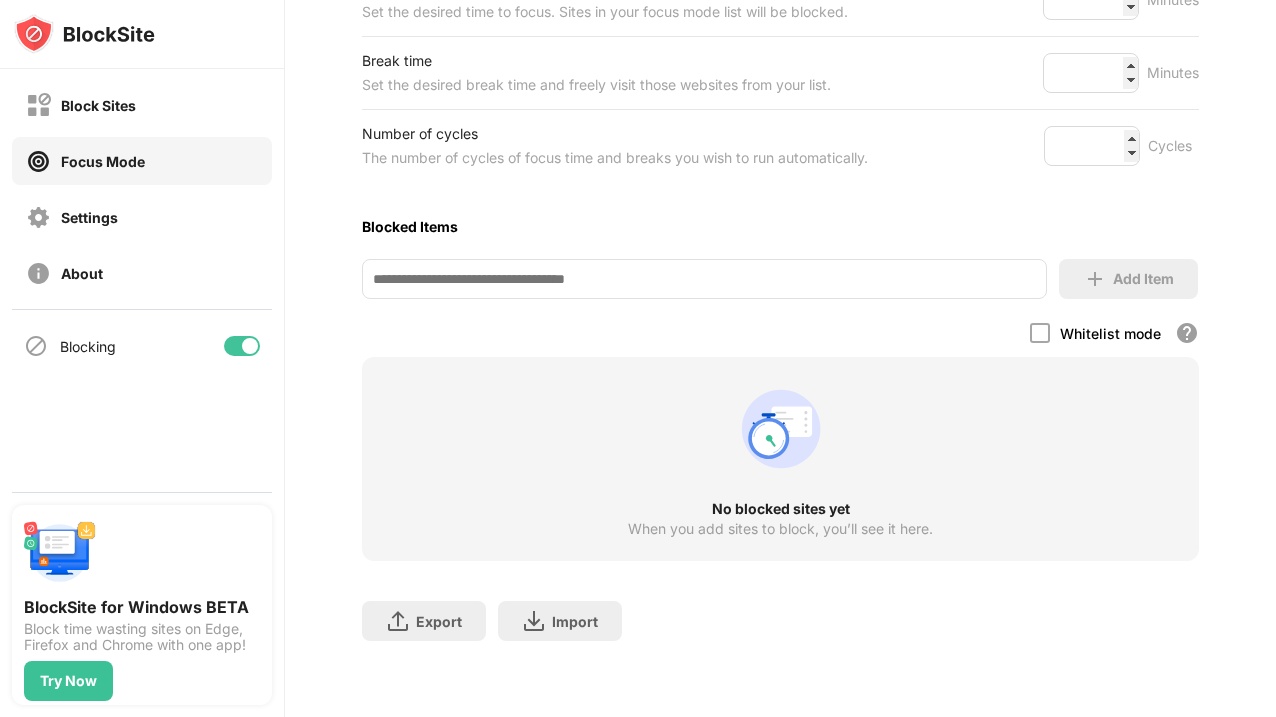 scroll, scrollTop: 0, scrollLeft: 0, axis: both 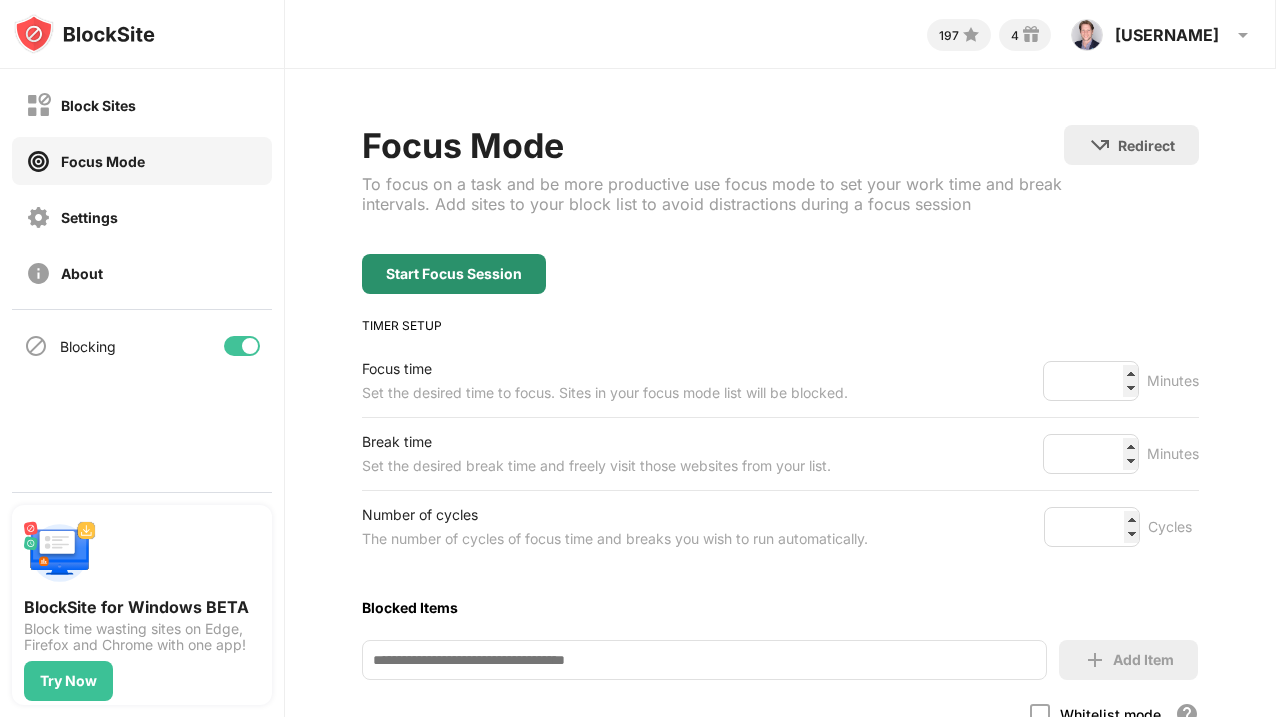 click on "Start Focus Session" at bounding box center (454, 274) 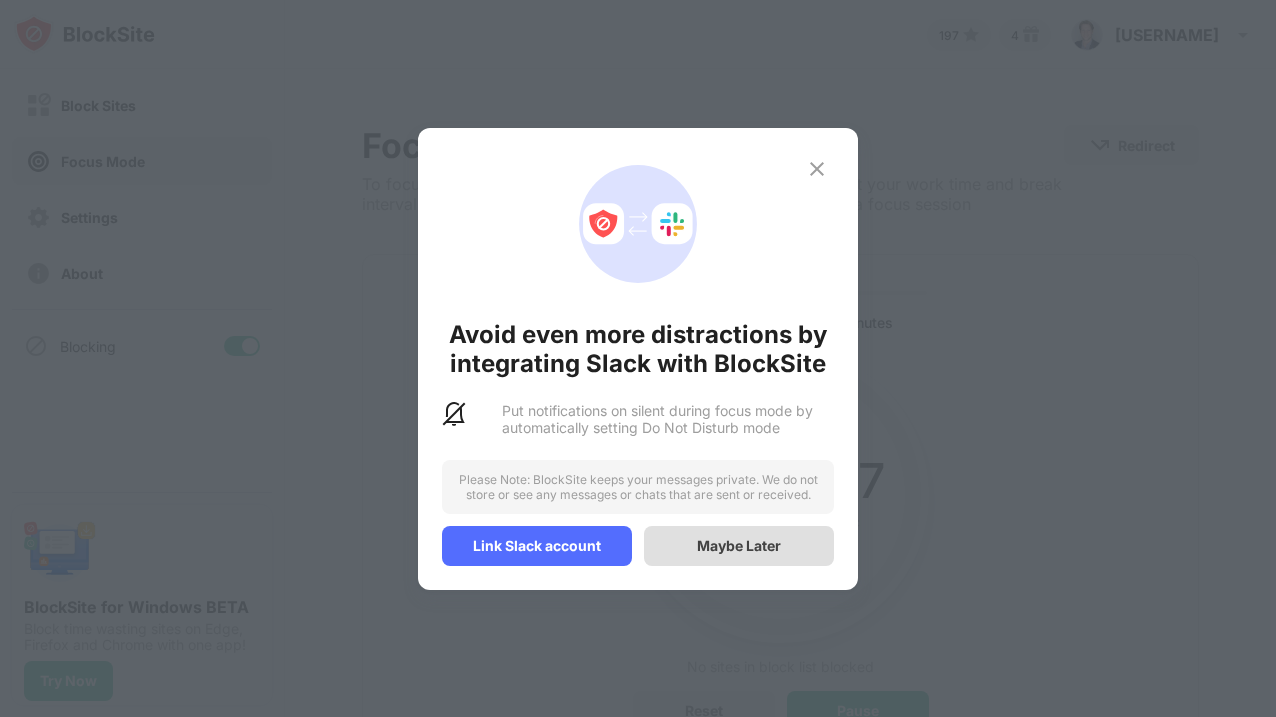 click on "Maybe Later" at bounding box center (739, 545) 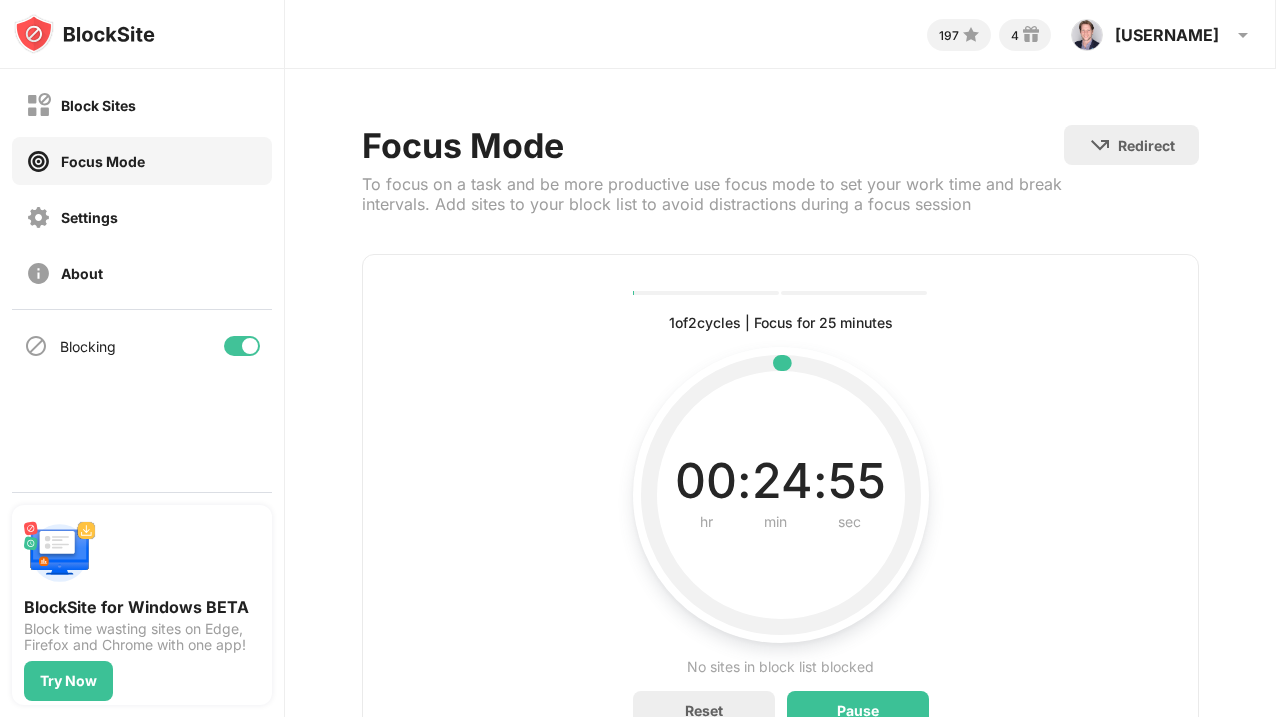 scroll, scrollTop: 109, scrollLeft: 0, axis: vertical 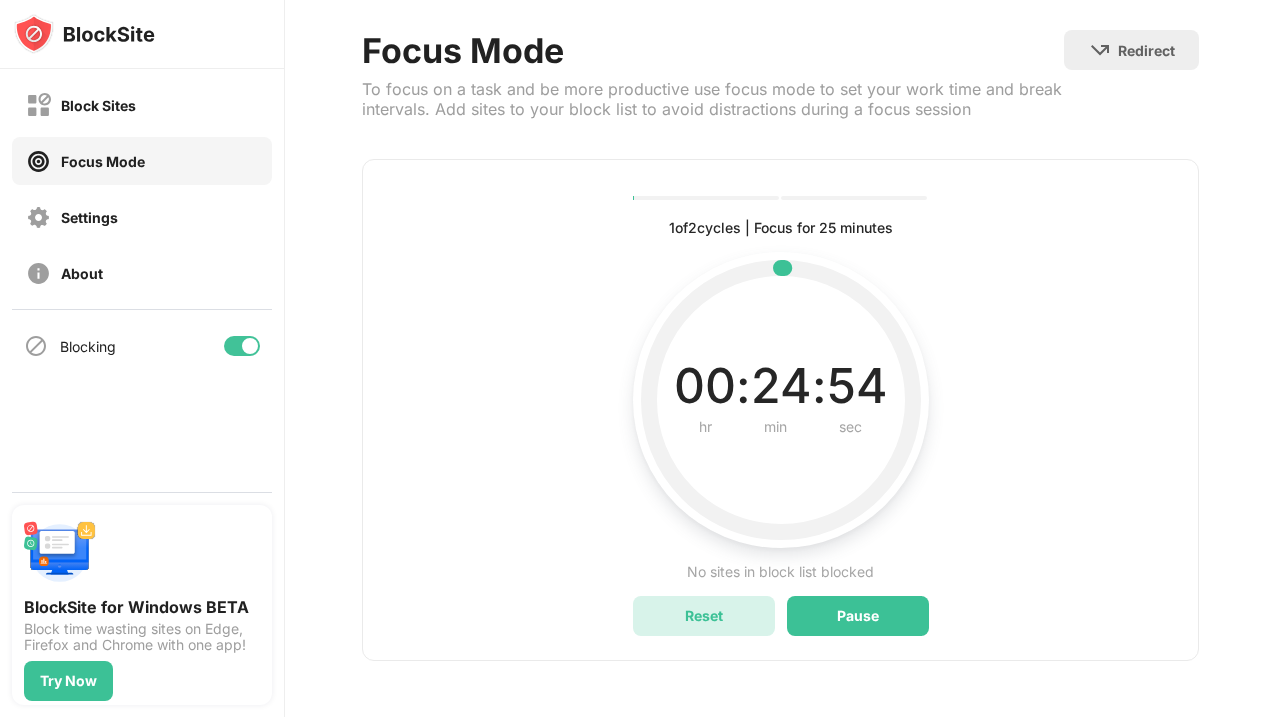 click on "Reset" at bounding box center [704, 616] 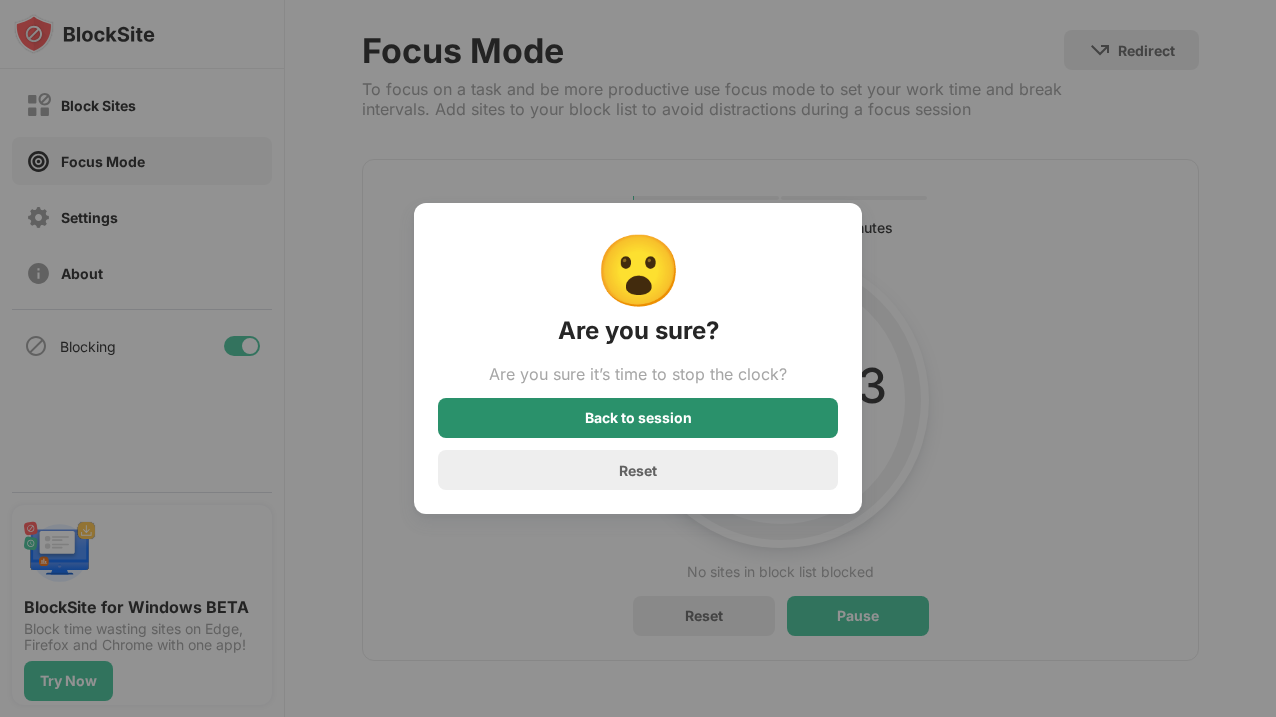 click on "Back to session" at bounding box center (638, 418) 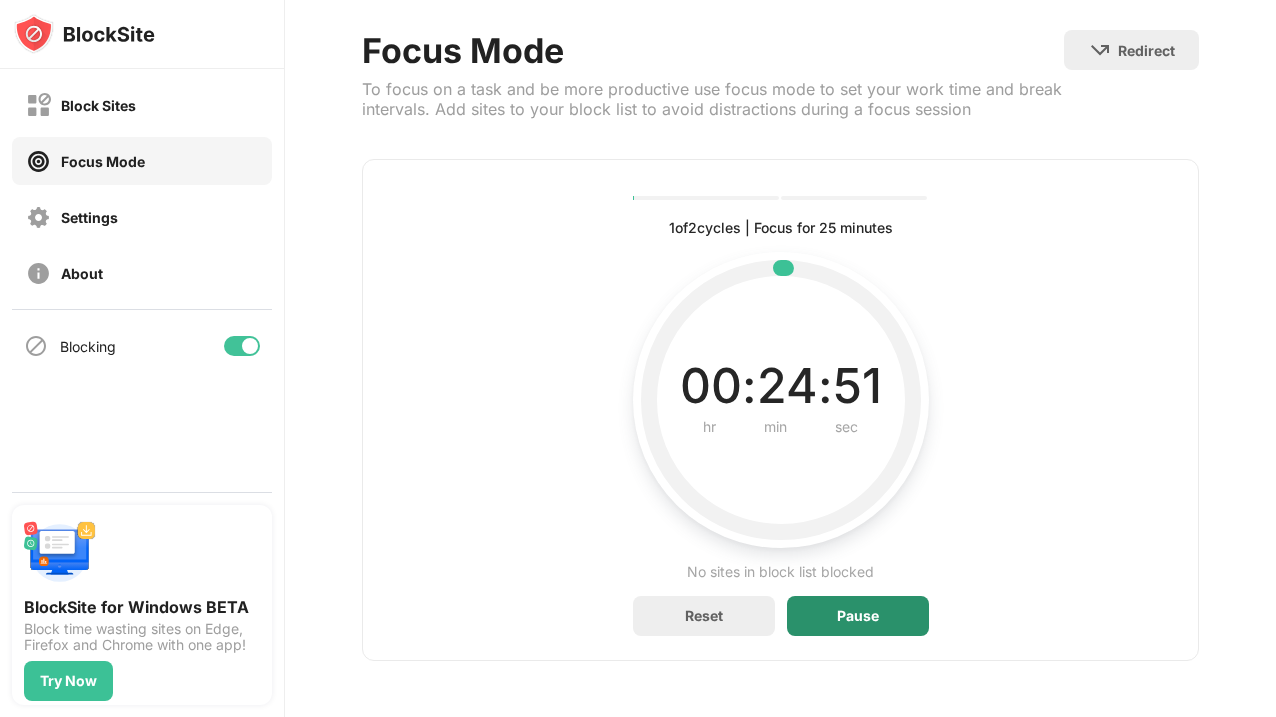 click on "Pause" at bounding box center [858, 616] 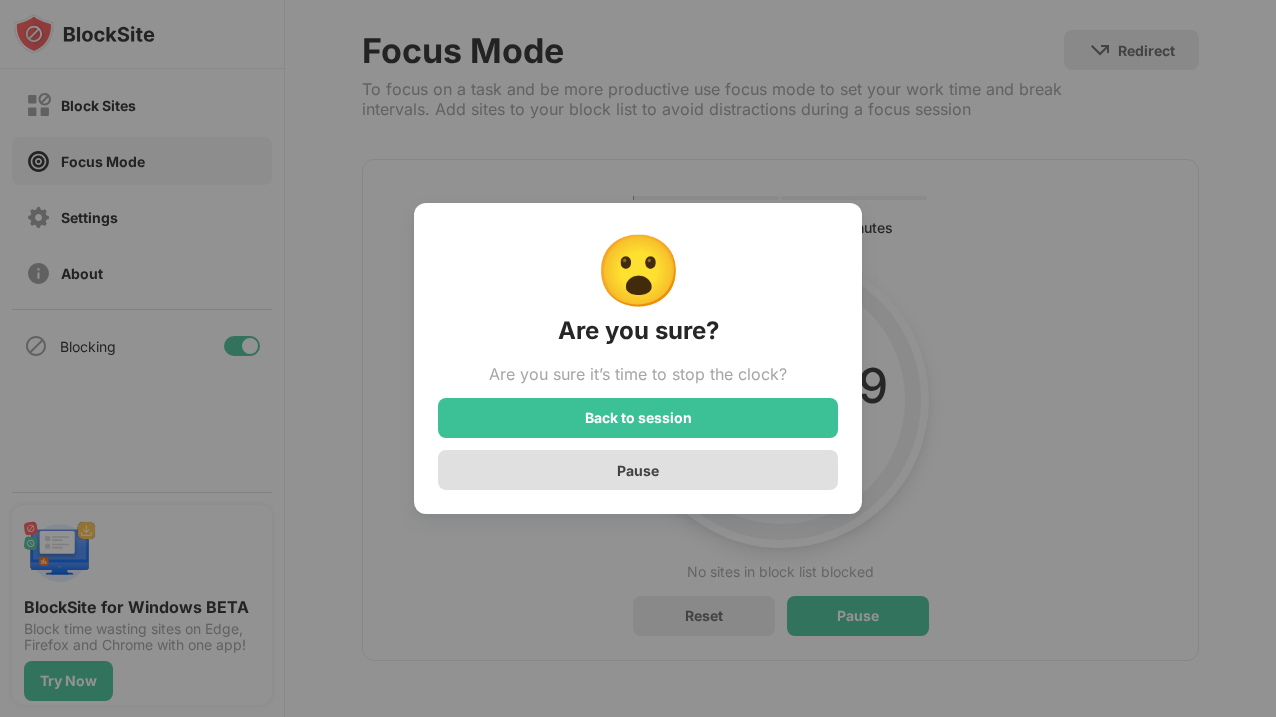 click on "Pause" at bounding box center (638, 470) 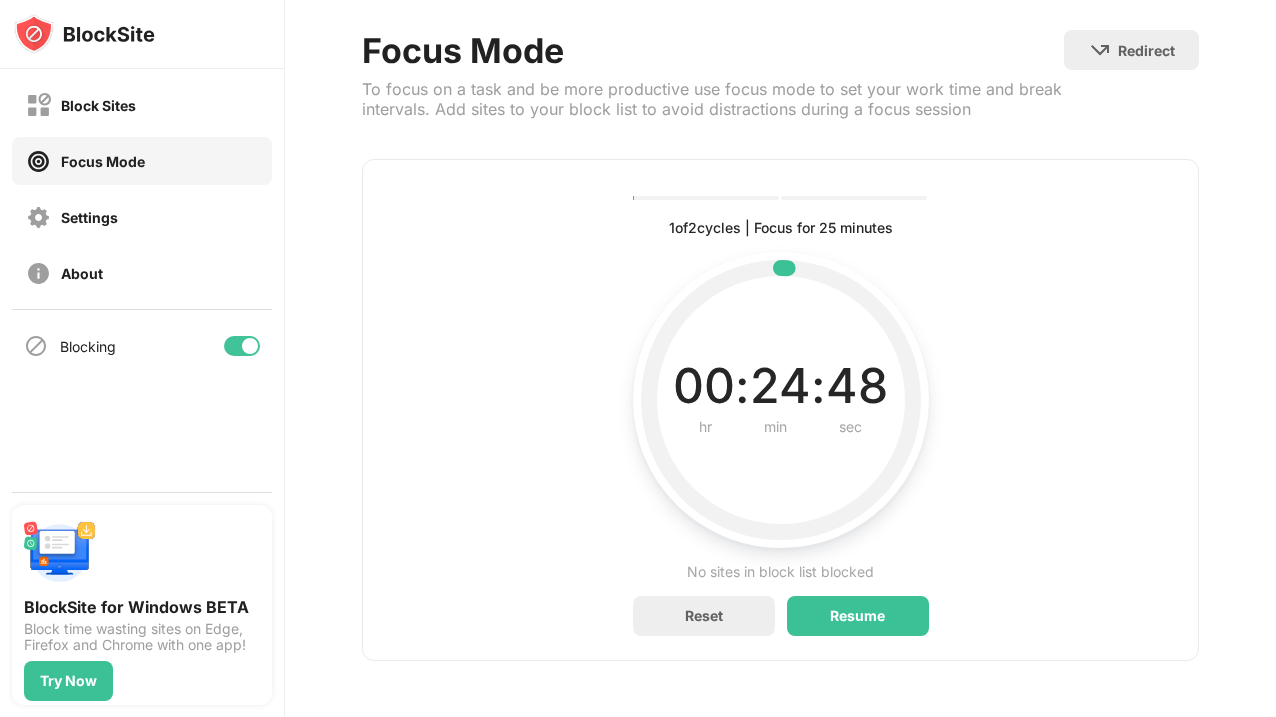 click on "1  of  2  cycles |   Focus for 25 minutes Current, complete and future cycles statuses 00 : 24 : 48 hr min sec Current time left in interval No sites in block list blocked Reset Resume" at bounding box center [781, 410] 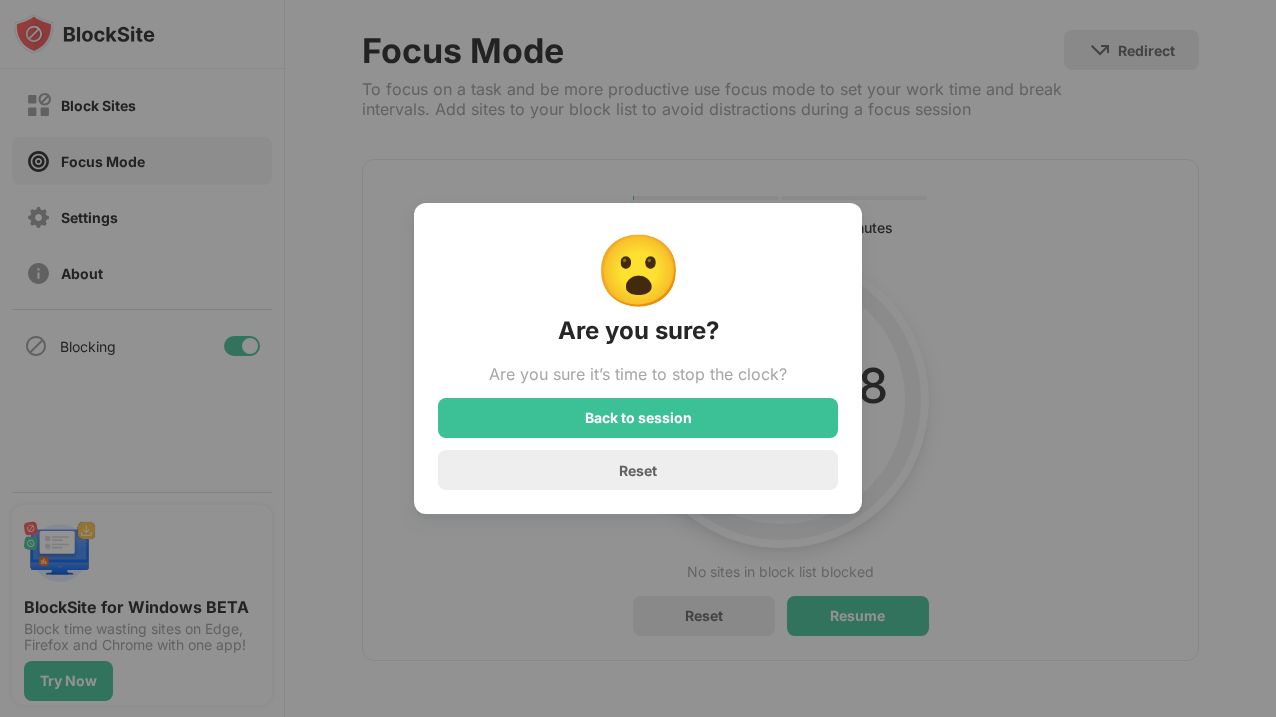 click on "Reset" at bounding box center (638, 470) 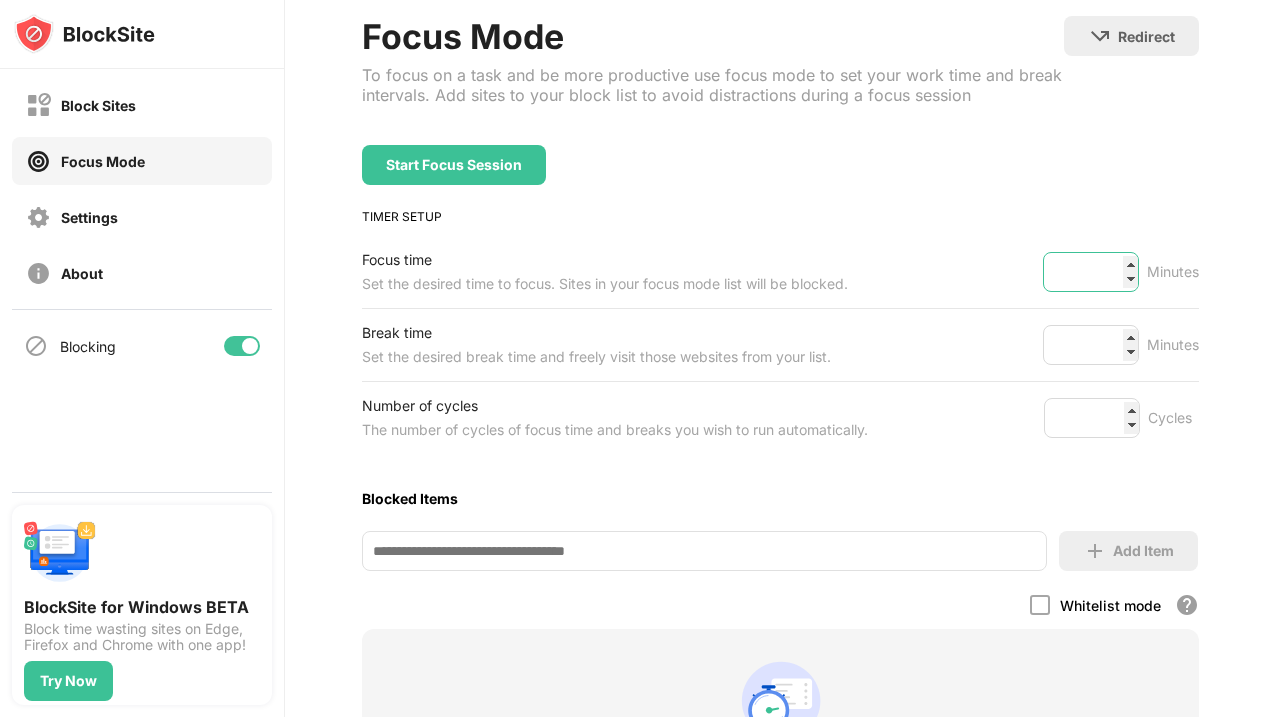 click on "**" at bounding box center (1091, 272) 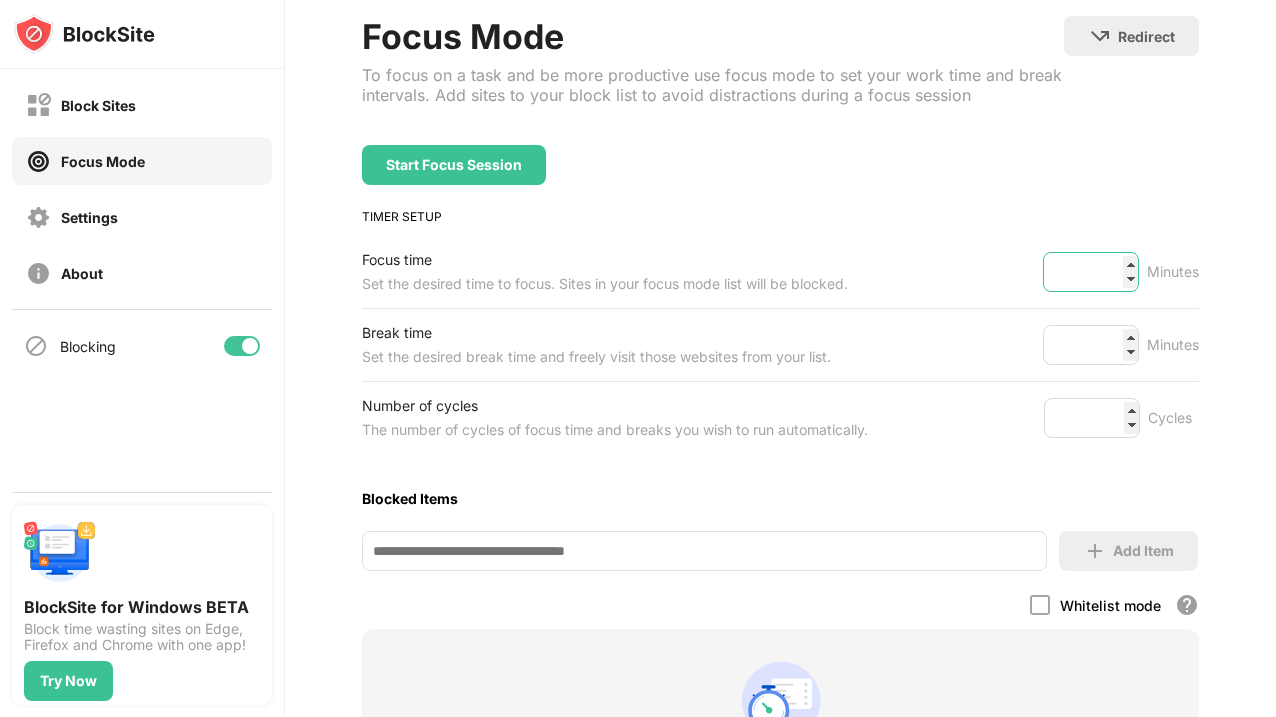click on "**" at bounding box center [1091, 272] 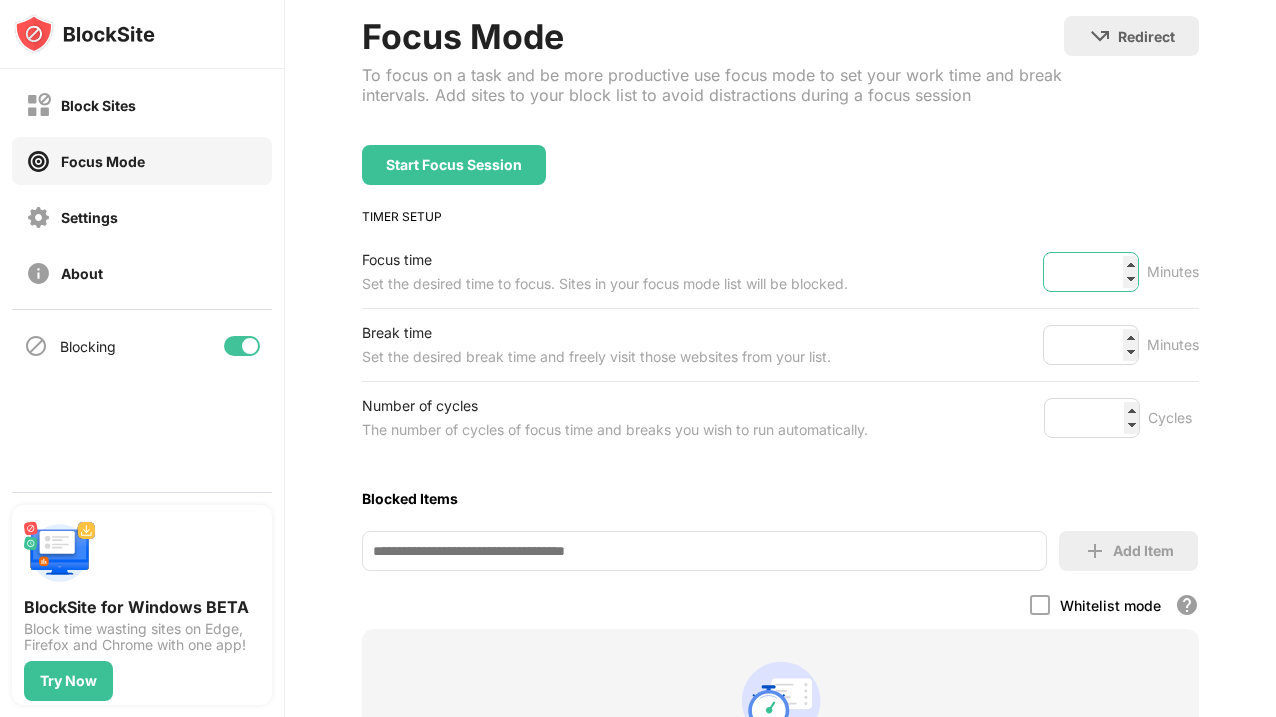 click on "**" at bounding box center [1091, 272] 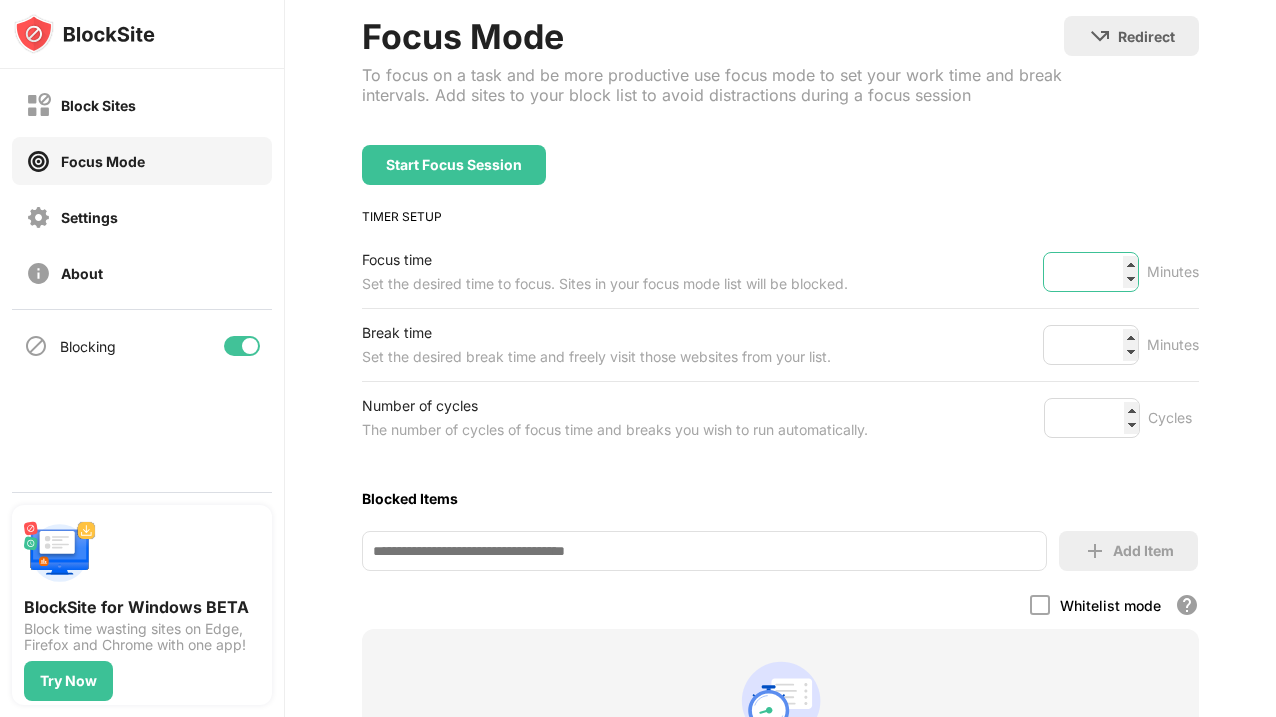 type on "**" 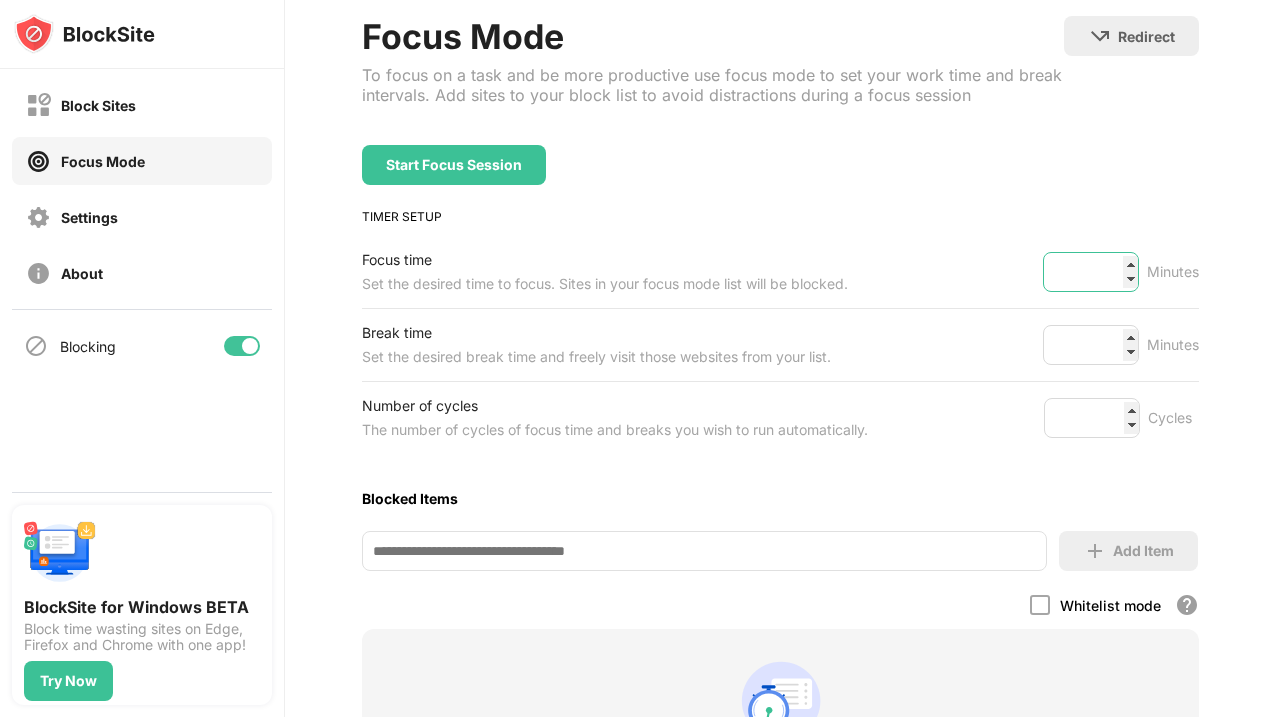 type on "*" 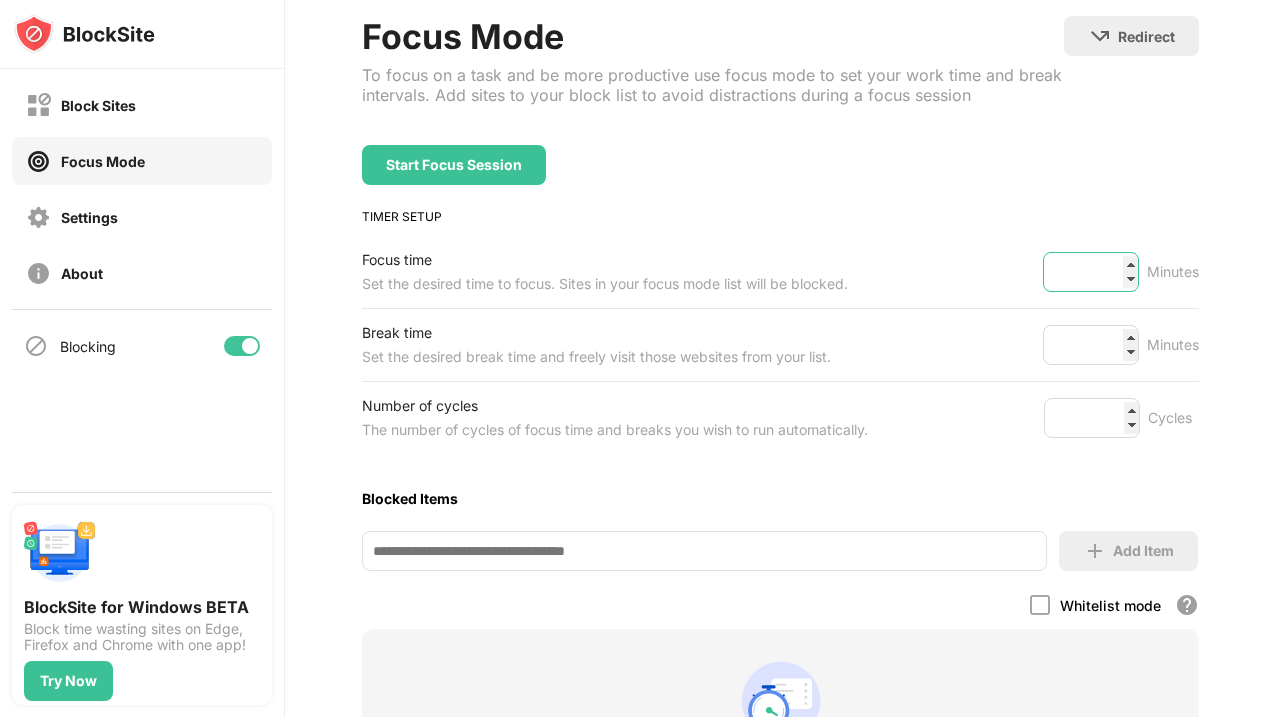 type on "**" 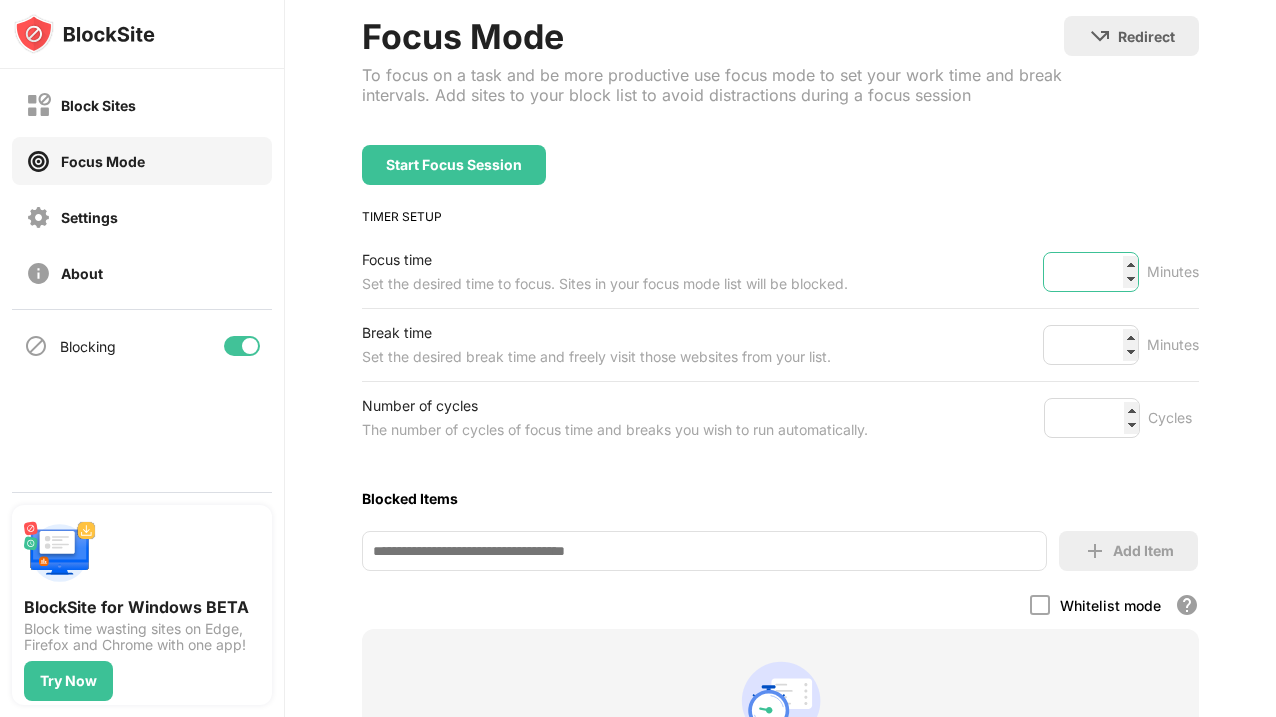 click on "**" at bounding box center (1091, 272) 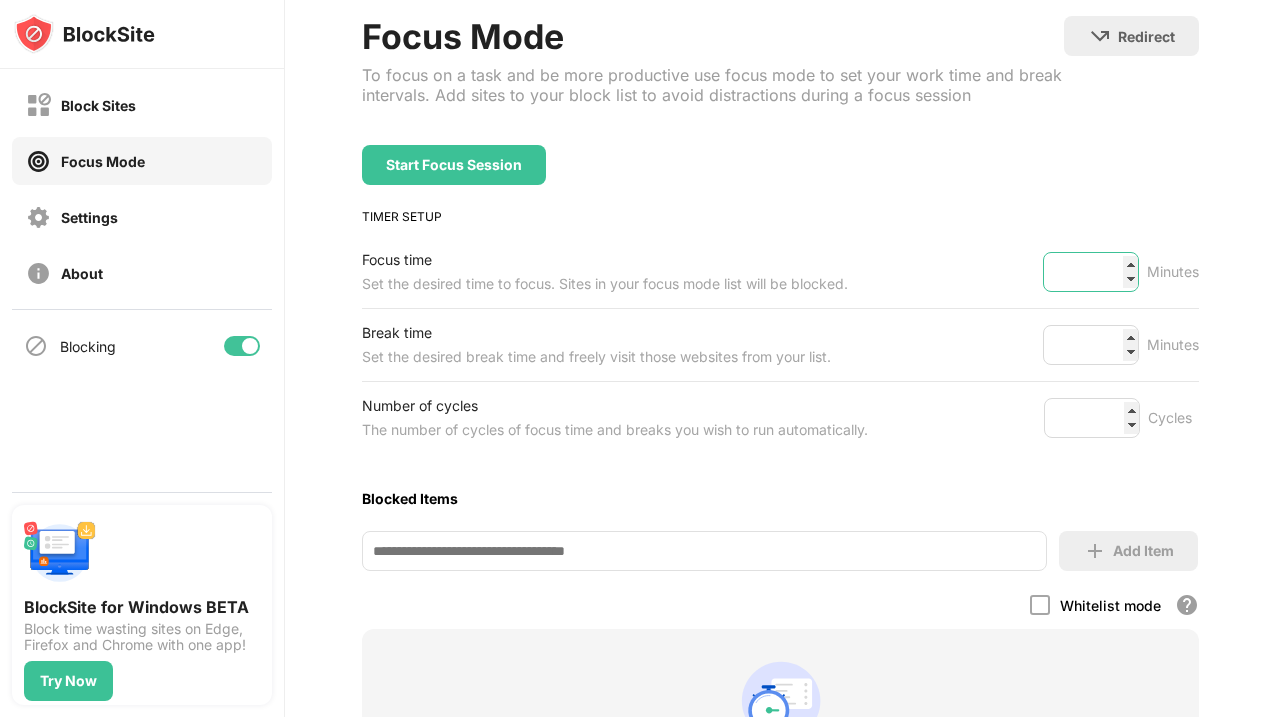 click on "**" at bounding box center [1091, 272] 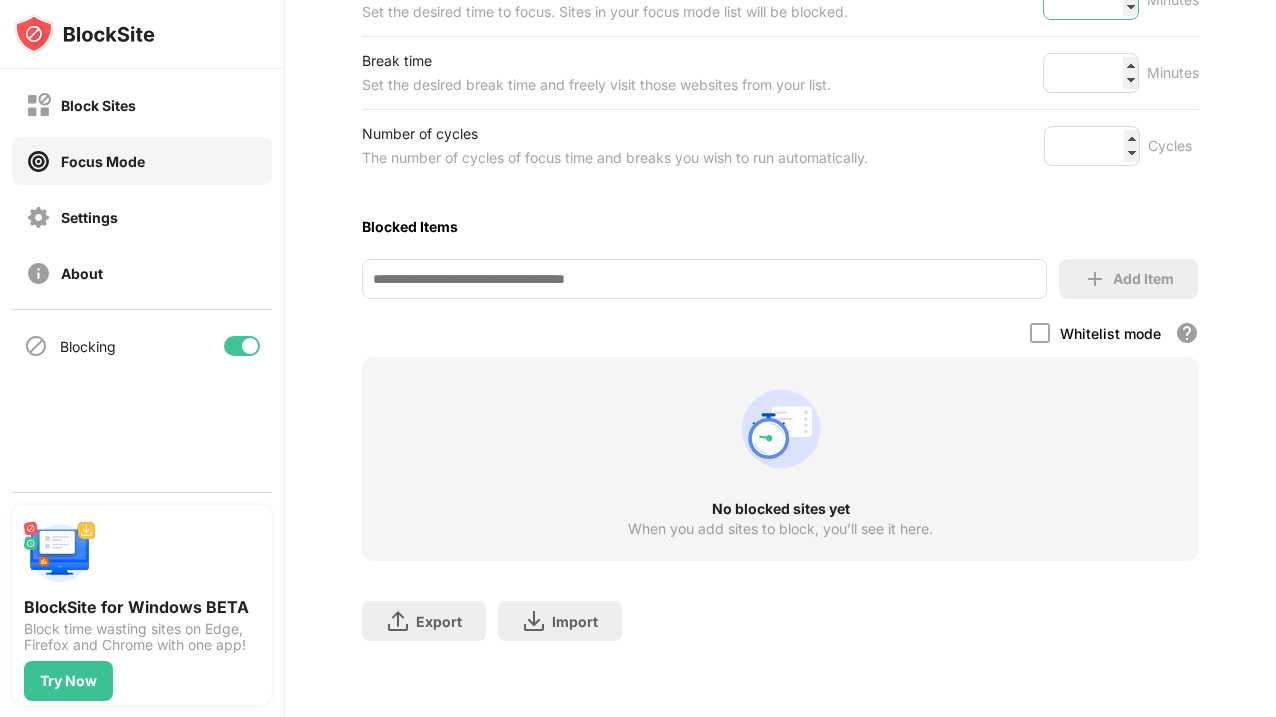 scroll, scrollTop: 0, scrollLeft: 0, axis: both 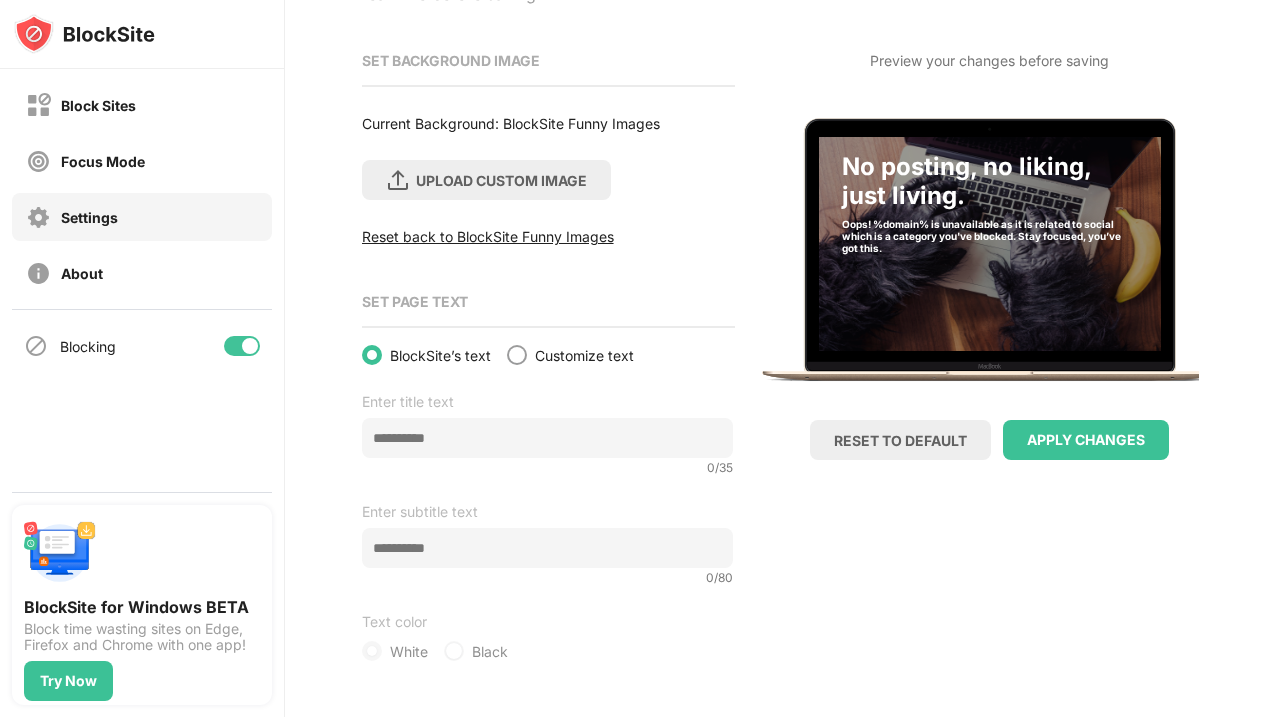 click on "Settings" at bounding box center (89, 217) 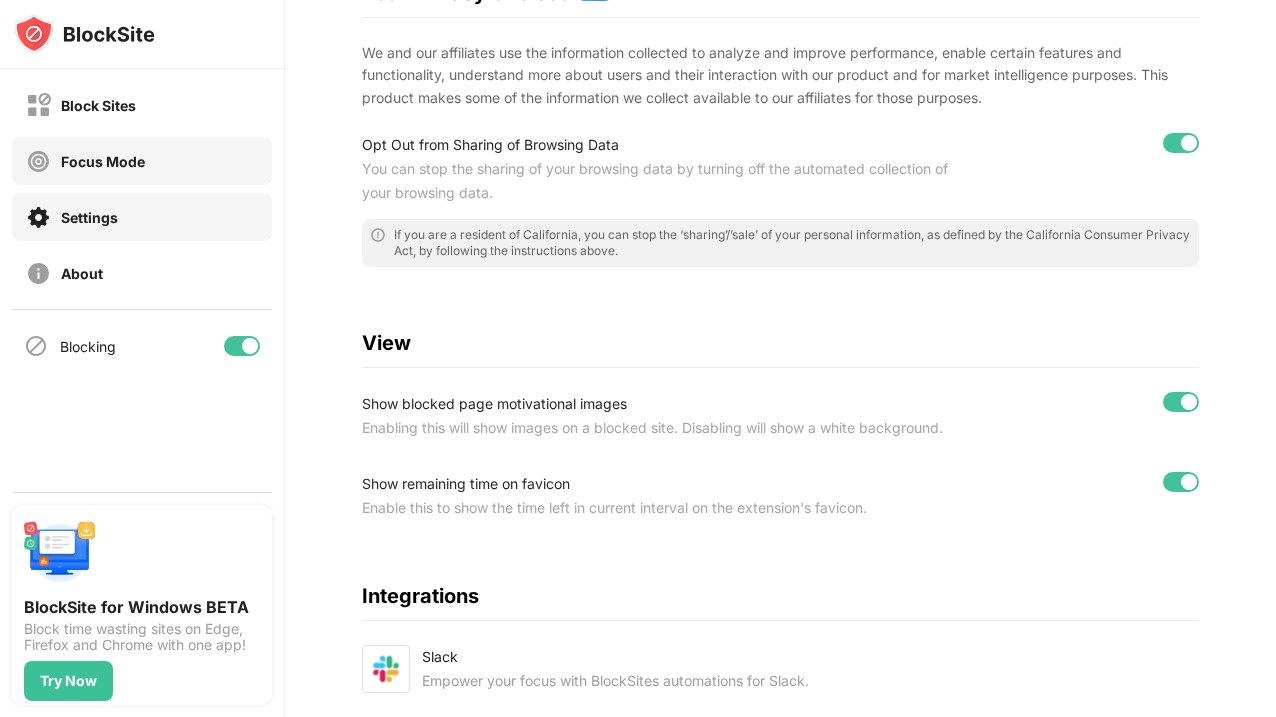 click on "Focus Mode" at bounding box center (103, 161) 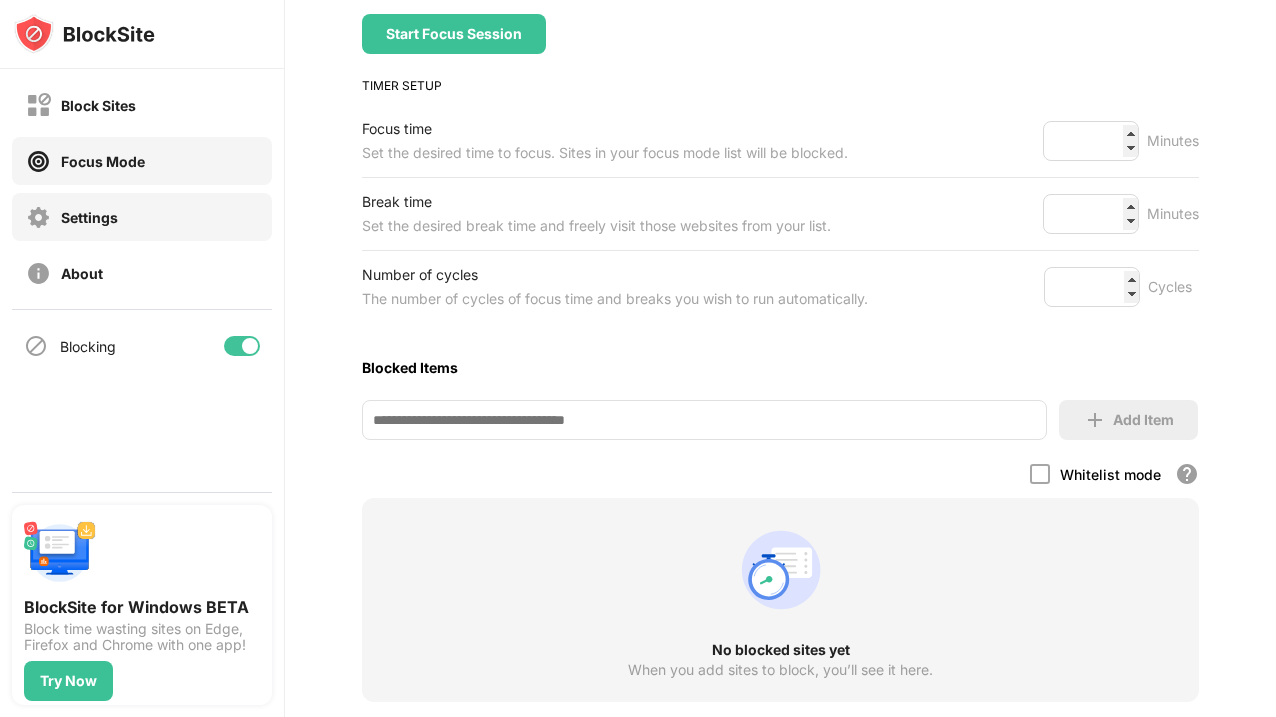 click on "Settings" at bounding box center [142, 217] 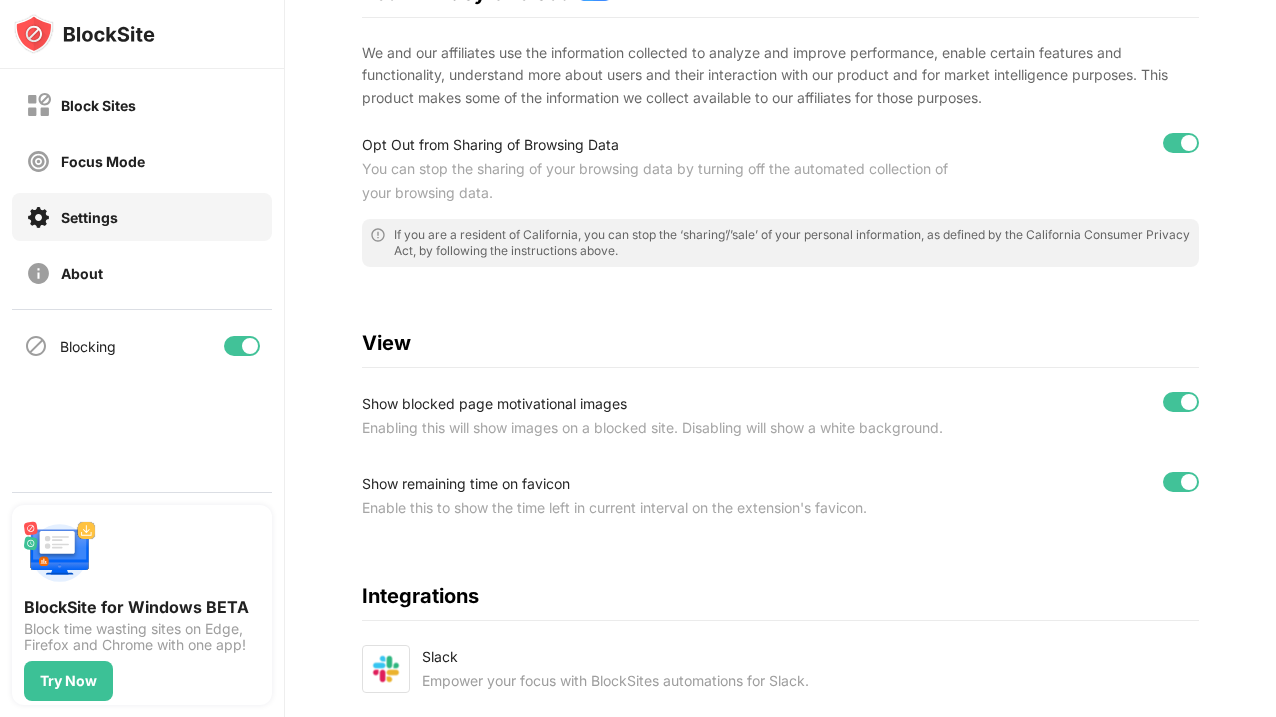 click on "About" at bounding box center (142, 273) 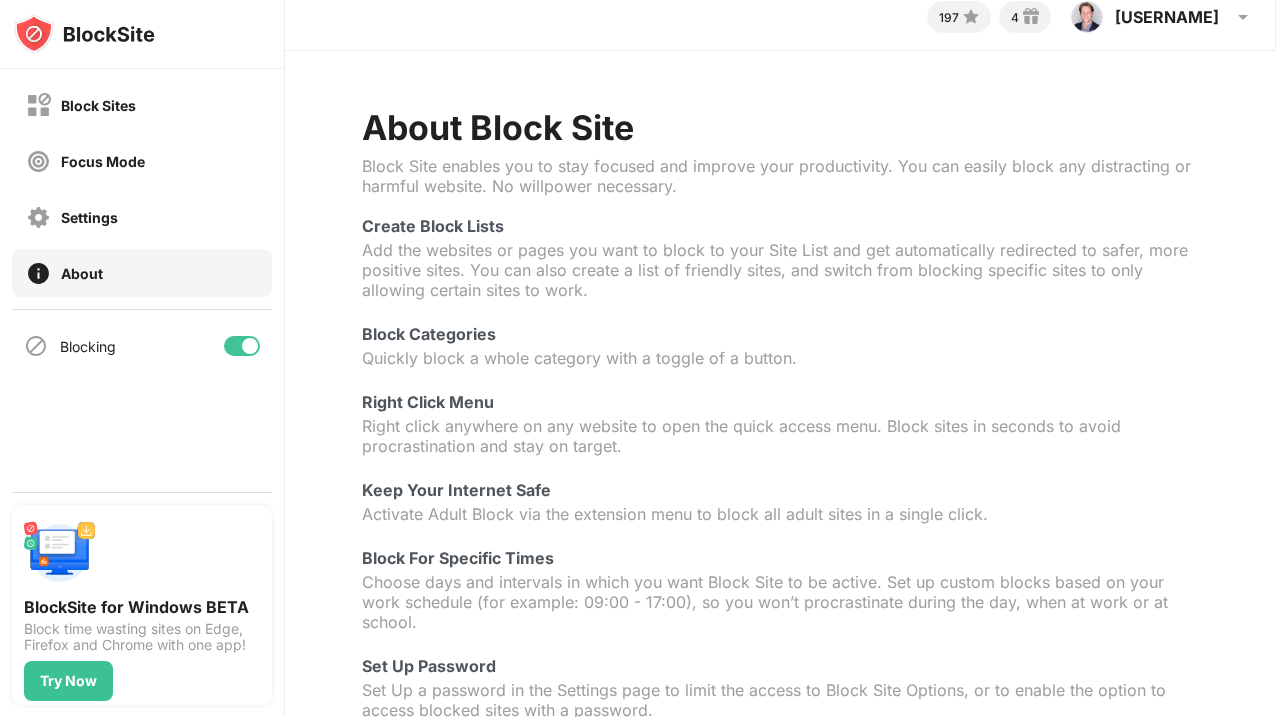 scroll, scrollTop: 156, scrollLeft: 0, axis: vertical 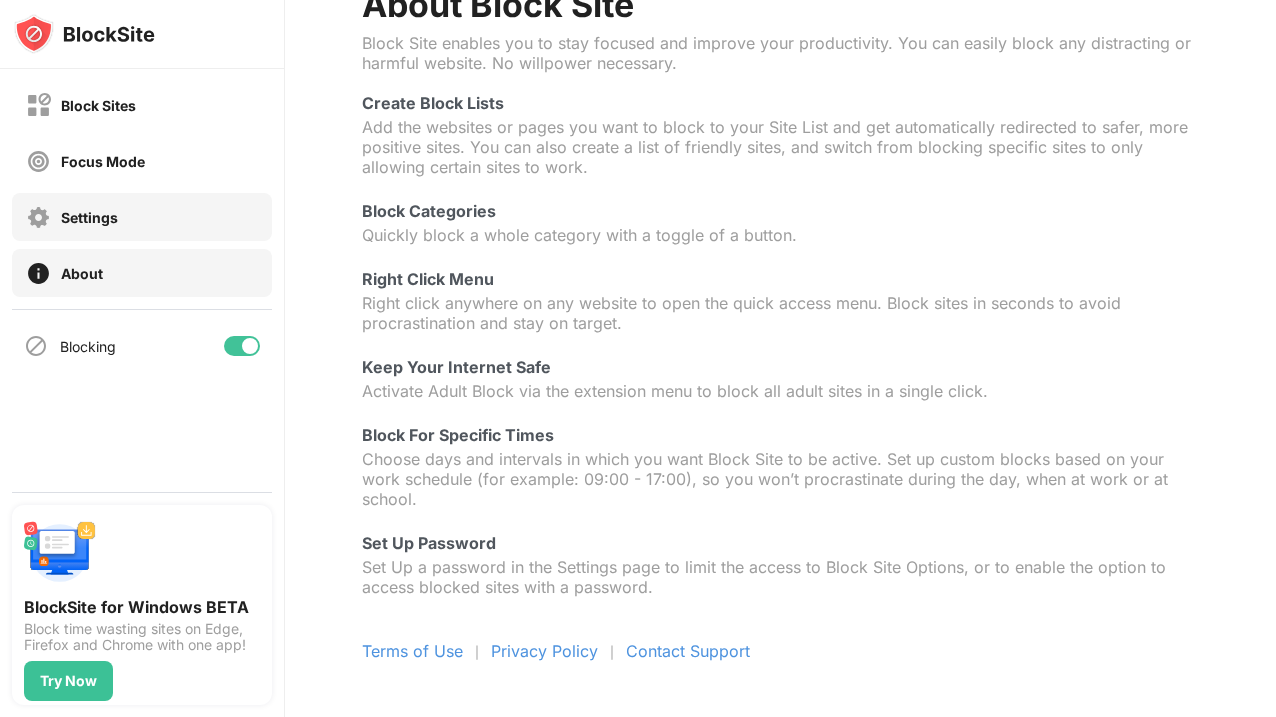 click on "Settings" at bounding box center [142, 217] 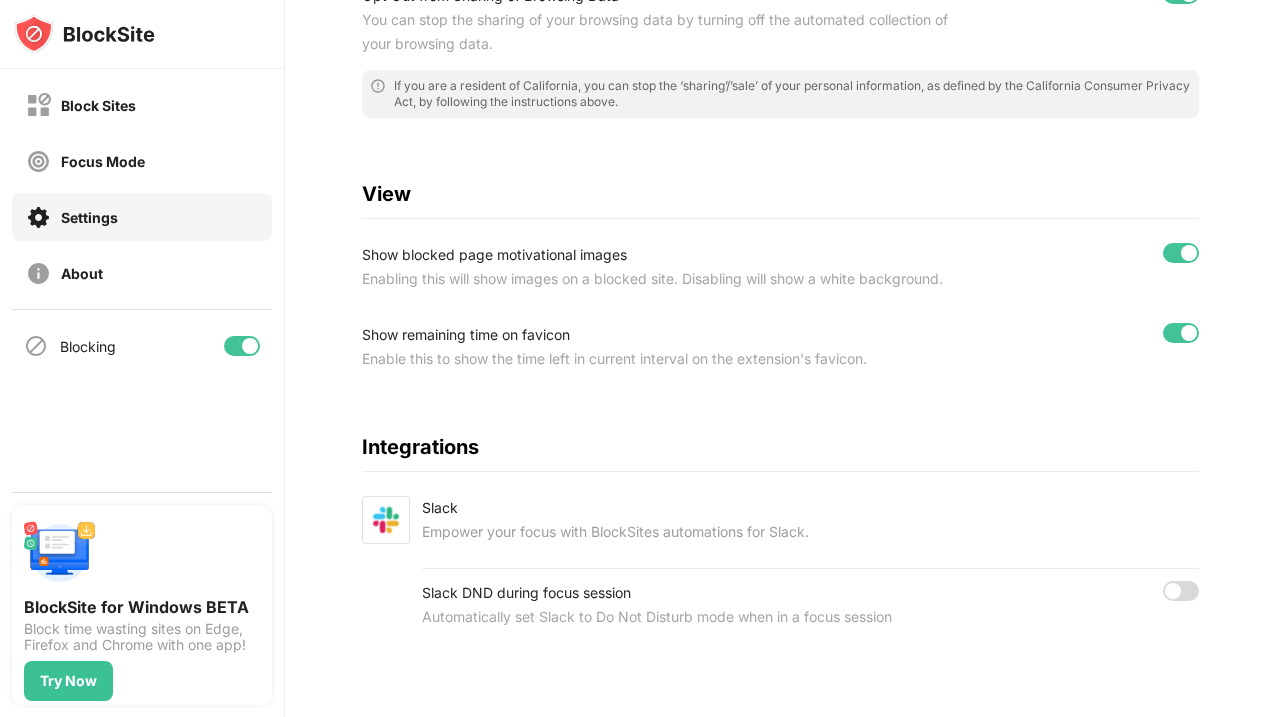 scroll, scrollTop: 0, scrollLeft: 0, axis: both 